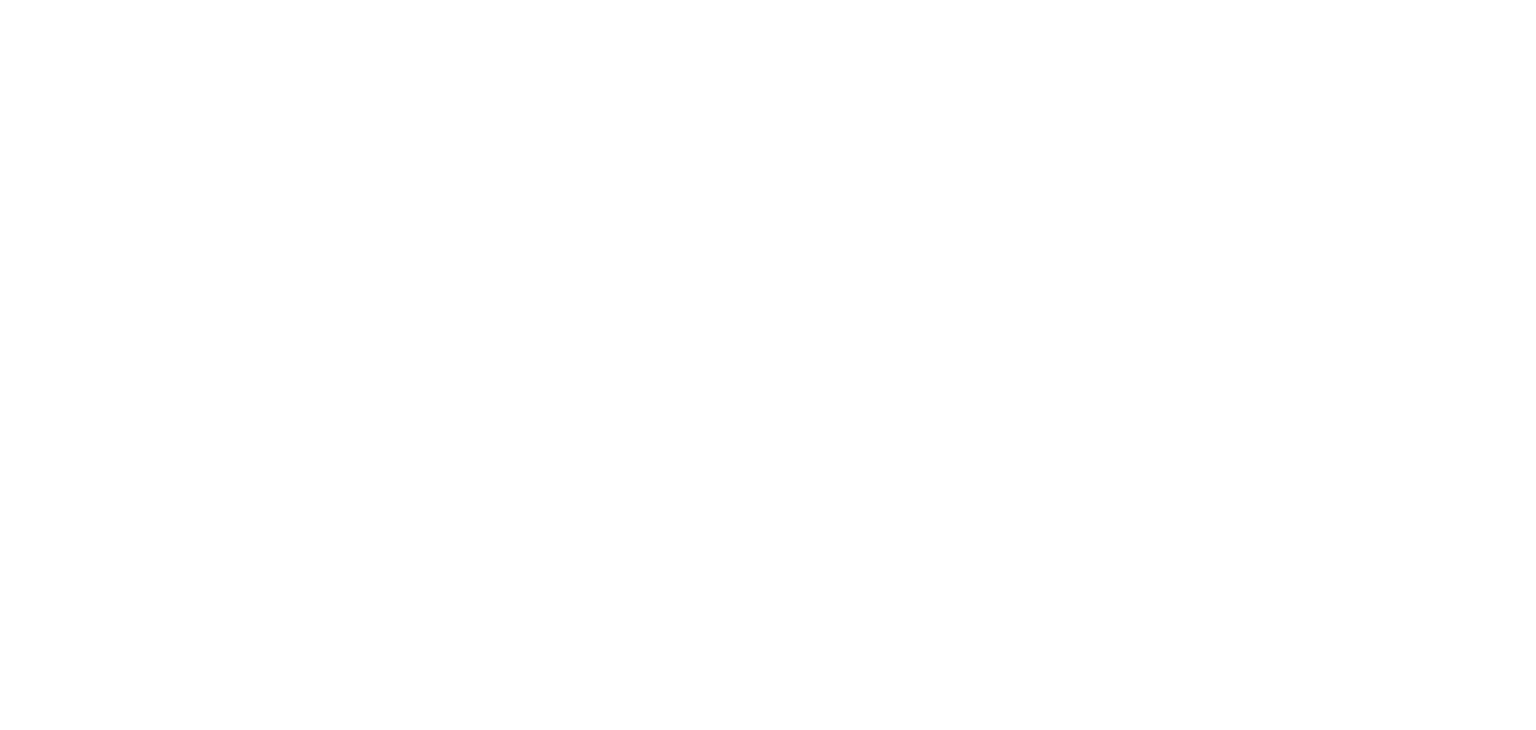 scroll, scrollTop: 0, scrollLeft: 0, axis: both 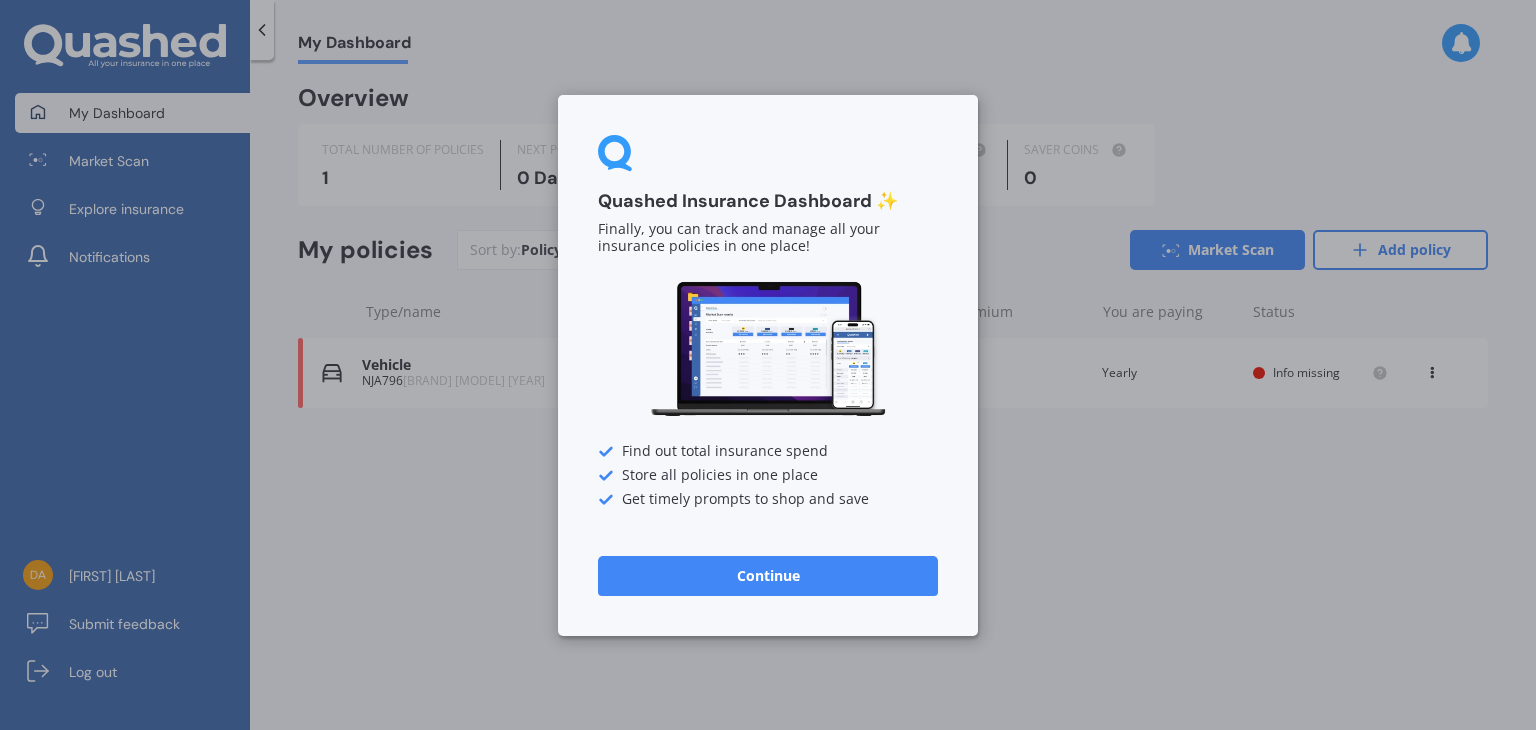 click on "Continue" at bounding box center (768, 575) 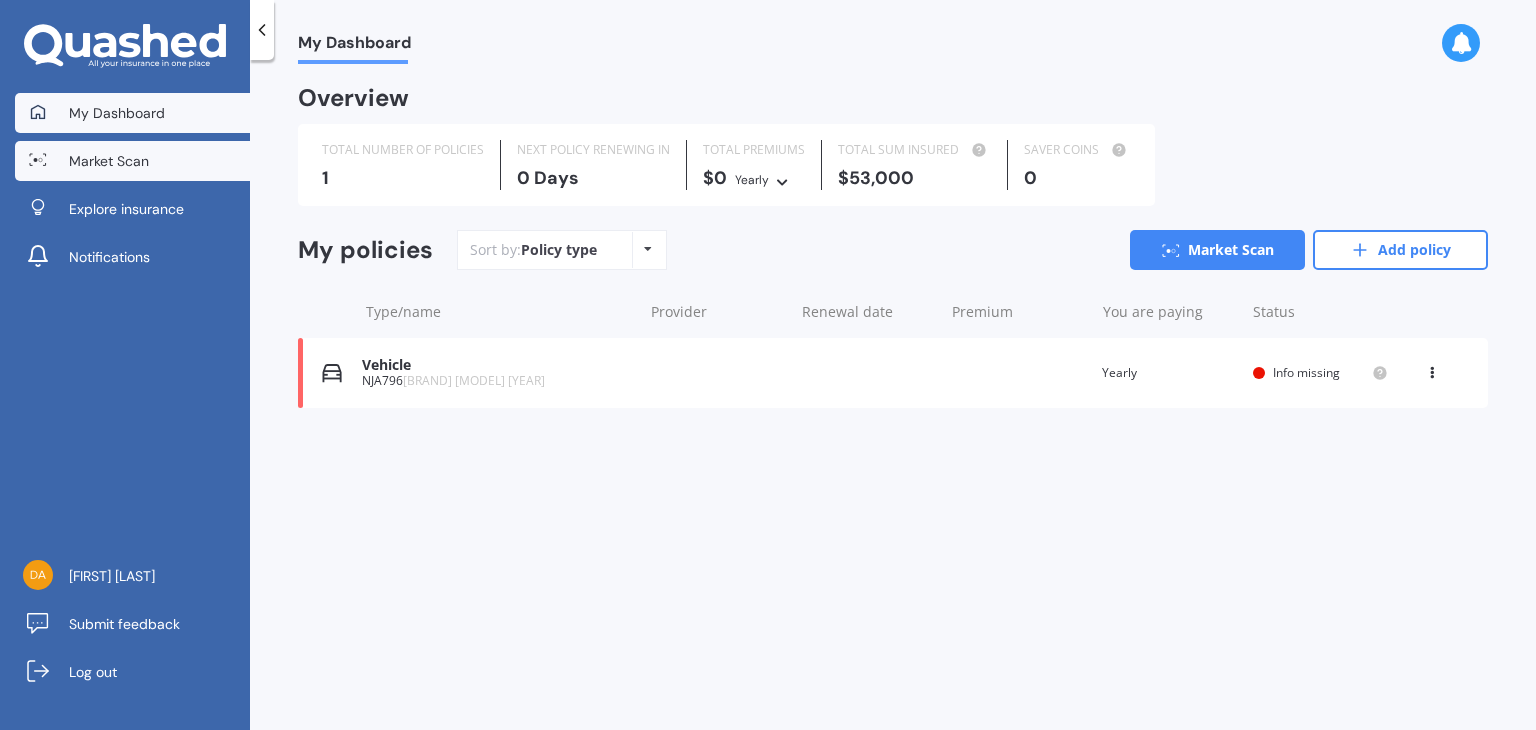 click on "Market Scan" at bounding box center (109, 161) 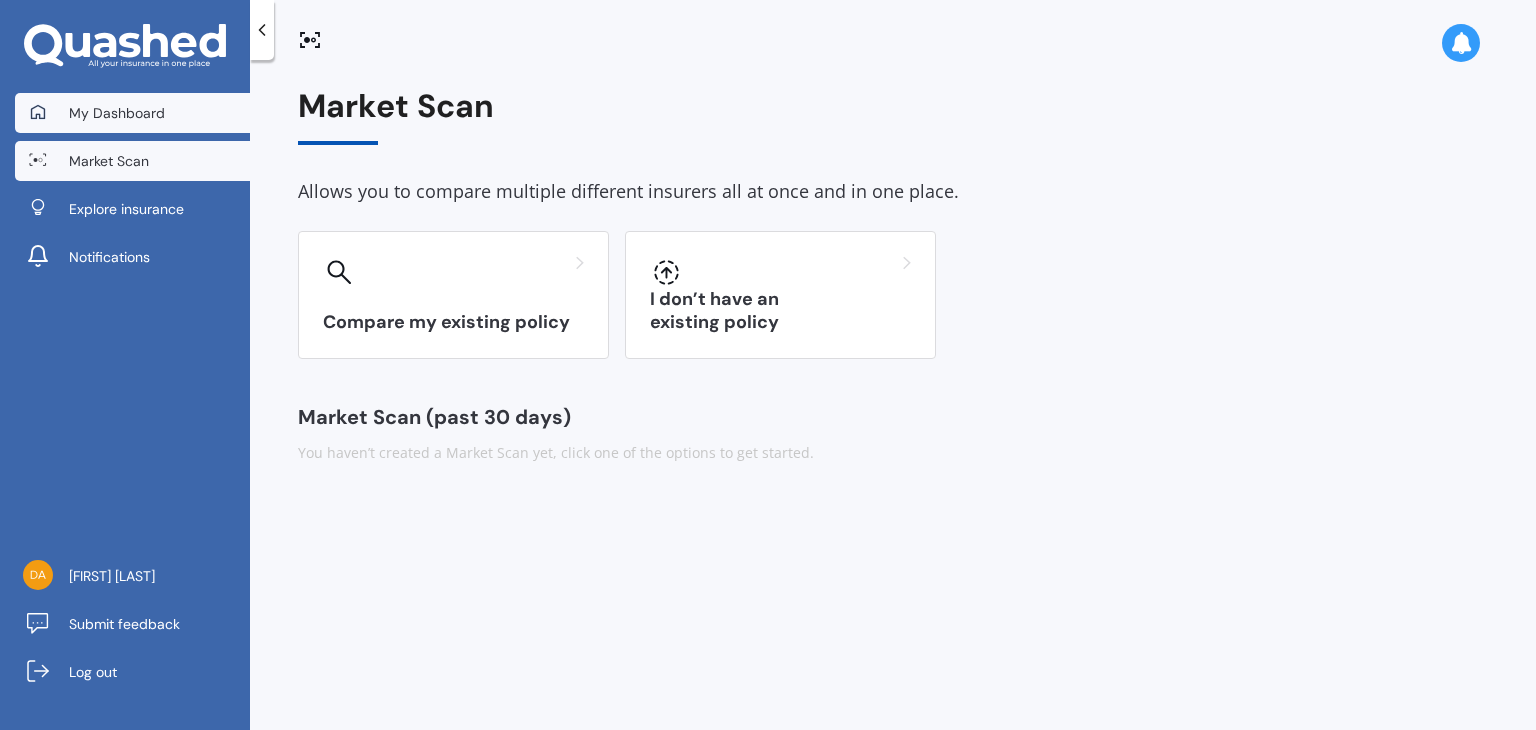 click on "My Dashboard" at bounding box center (117, 113) 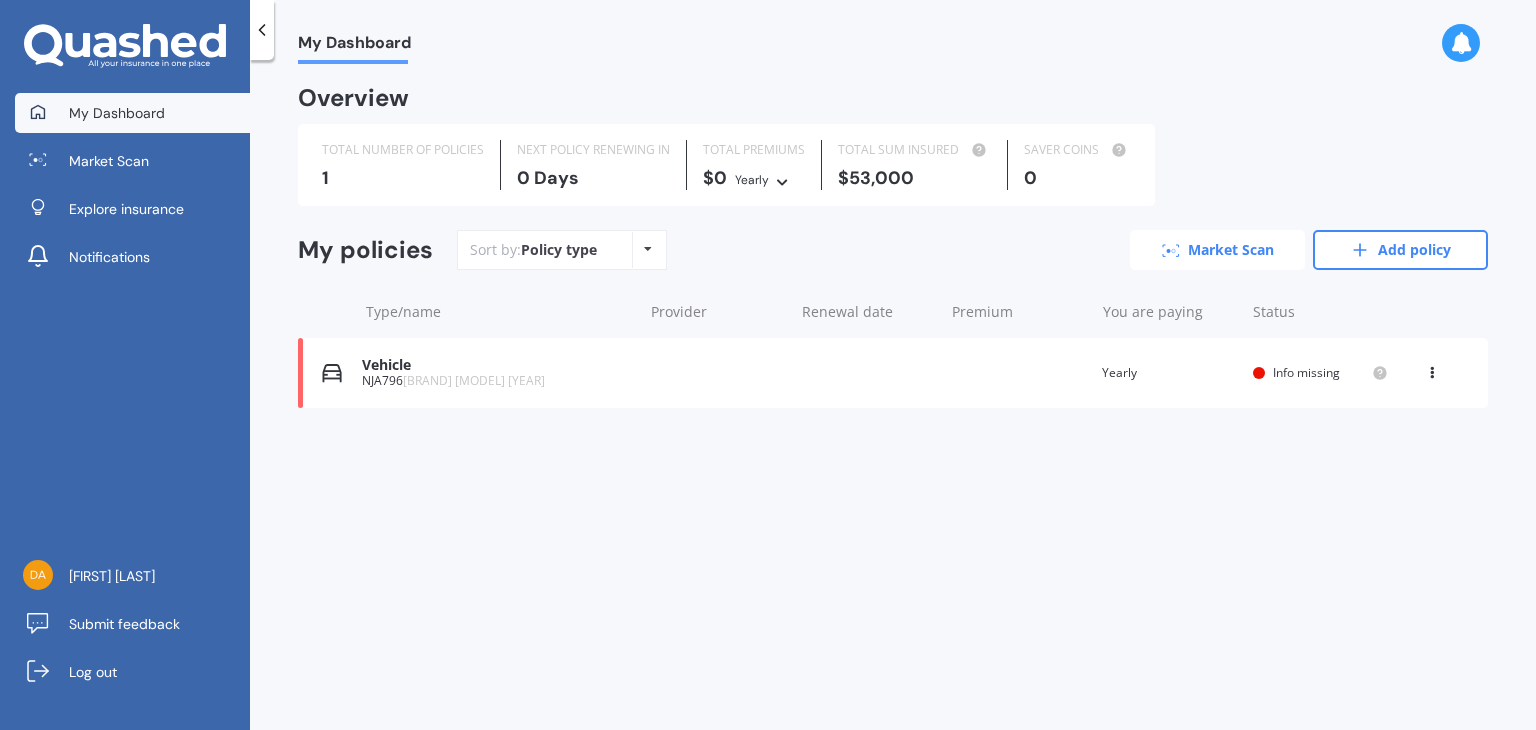 click on "Market Scan" at bounding box center [1217, 250] 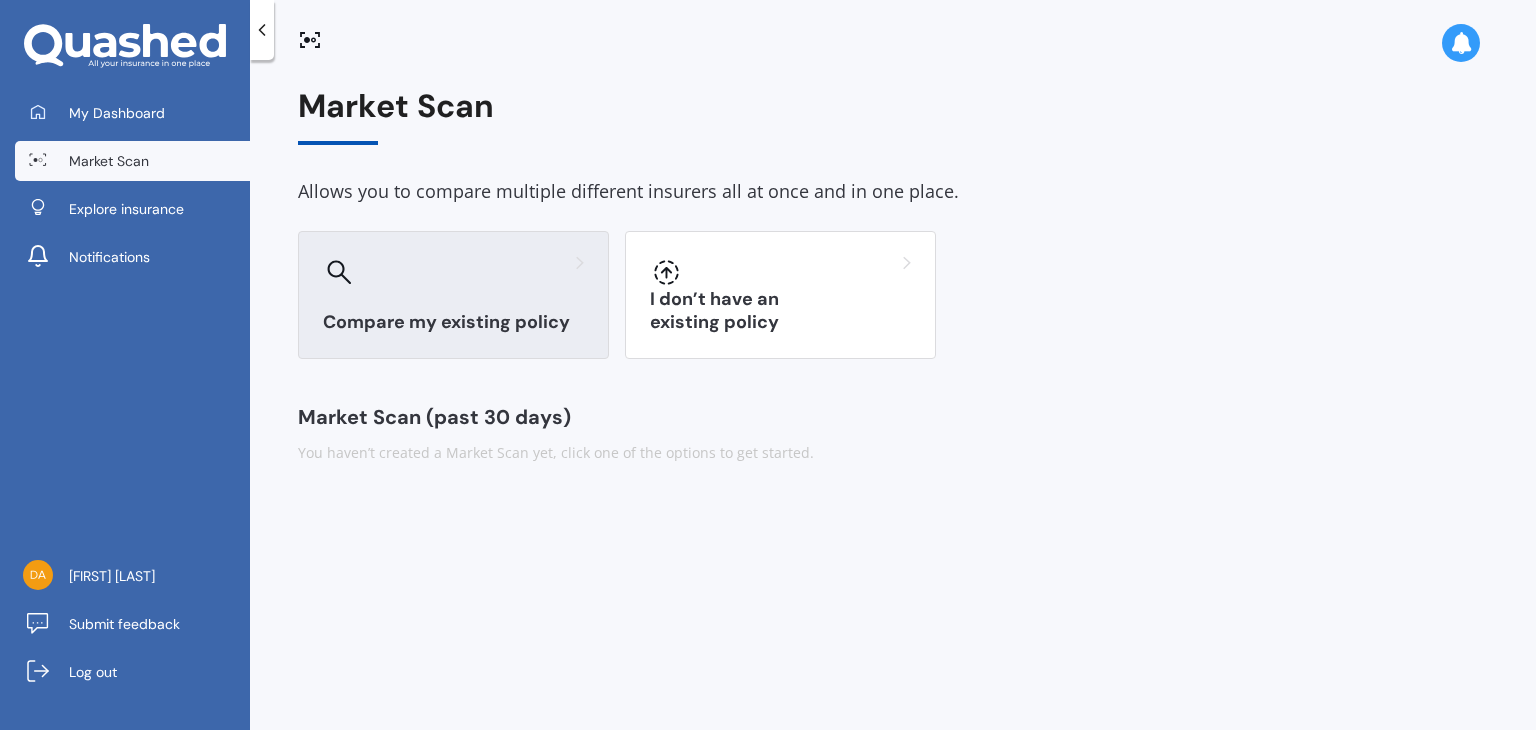 click on "Compare my existing policy" at bounding box center (453, 322) 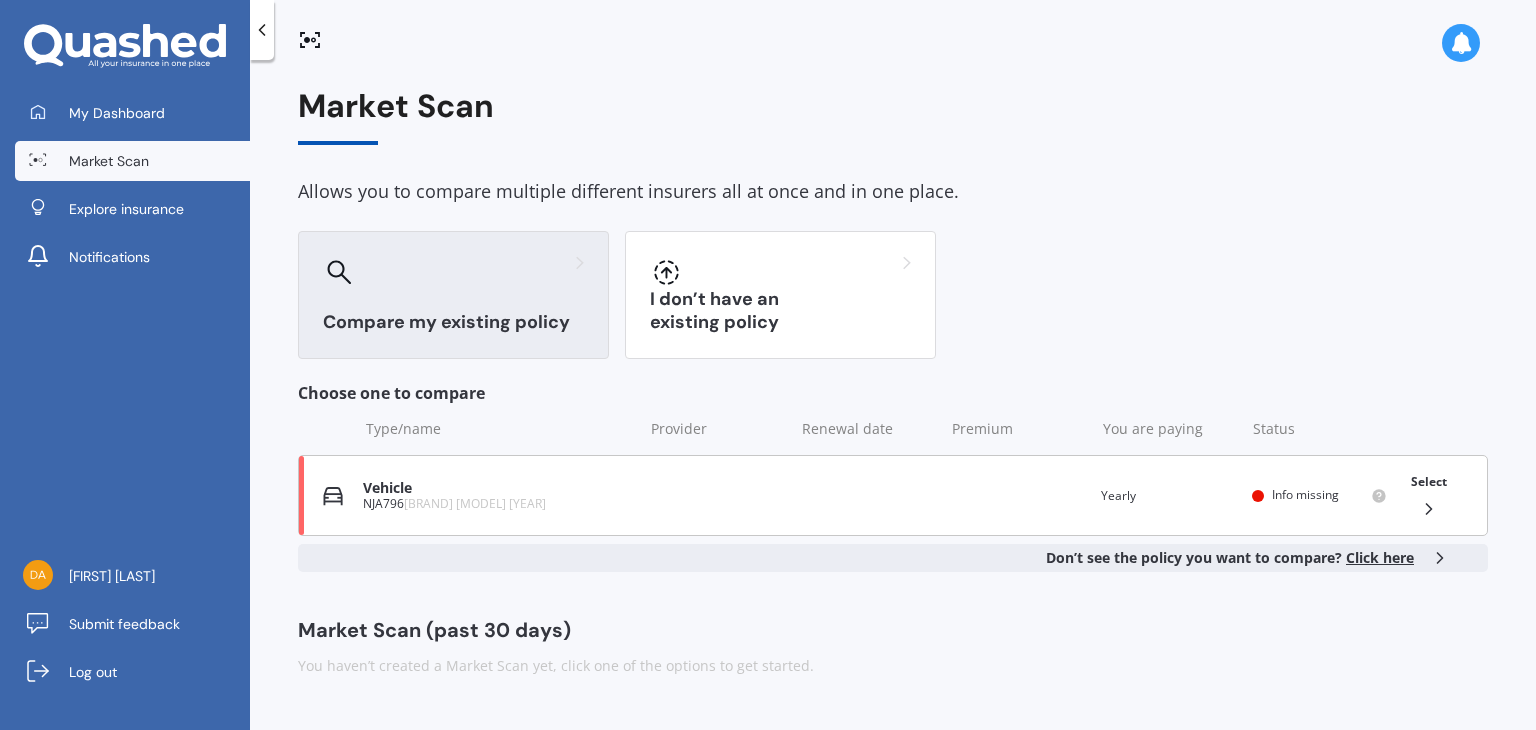 click 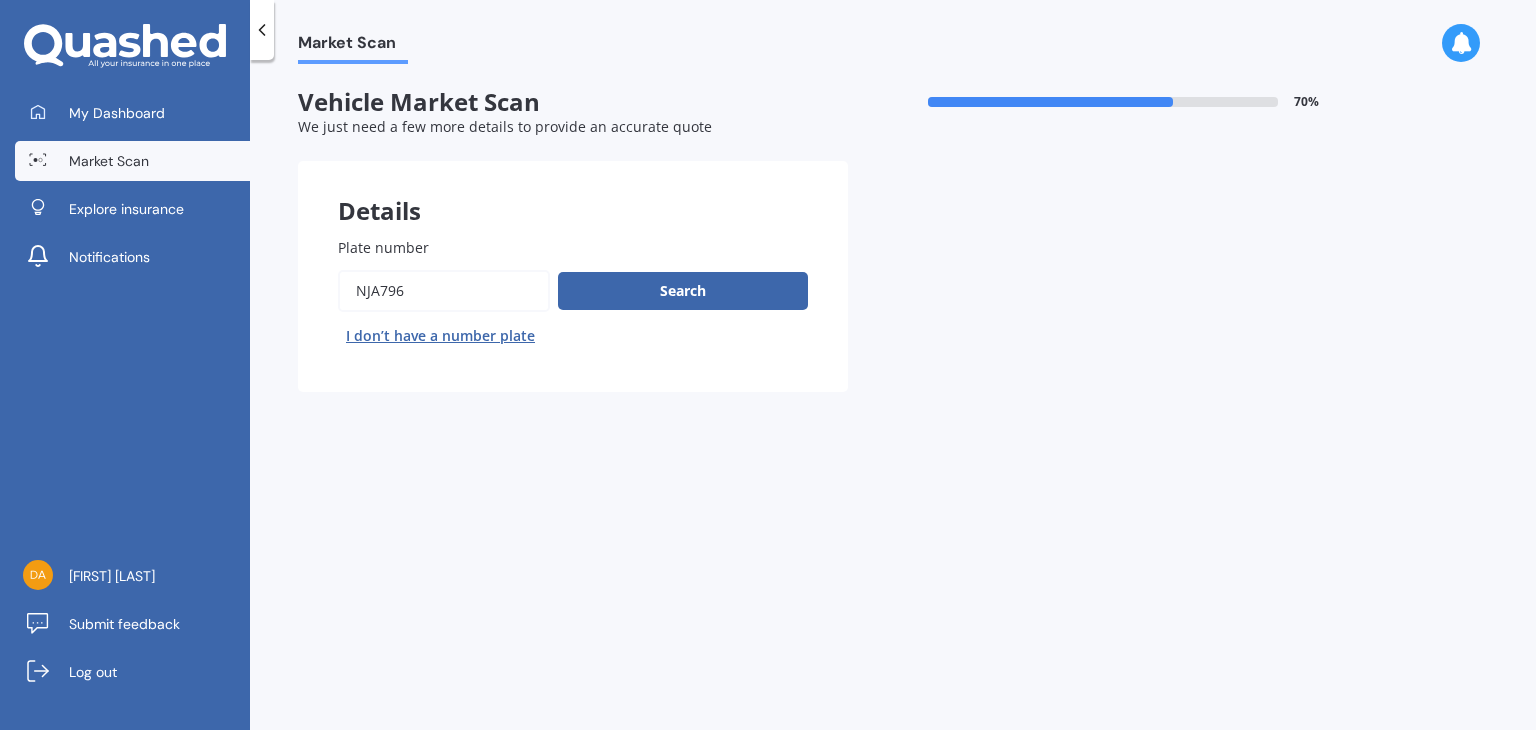 click on "Plate number" at bounding box center [444, 291] 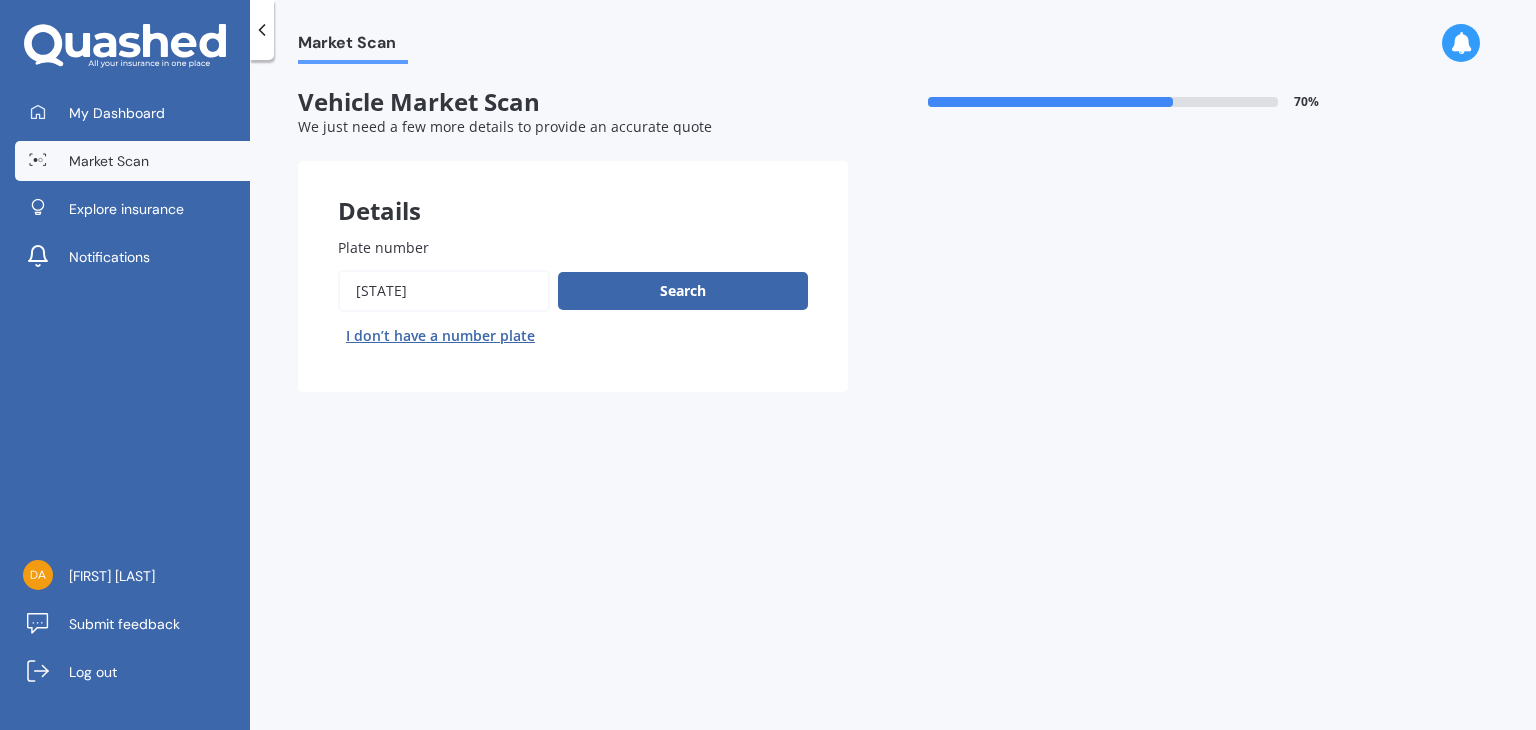 type on "[STATE]" 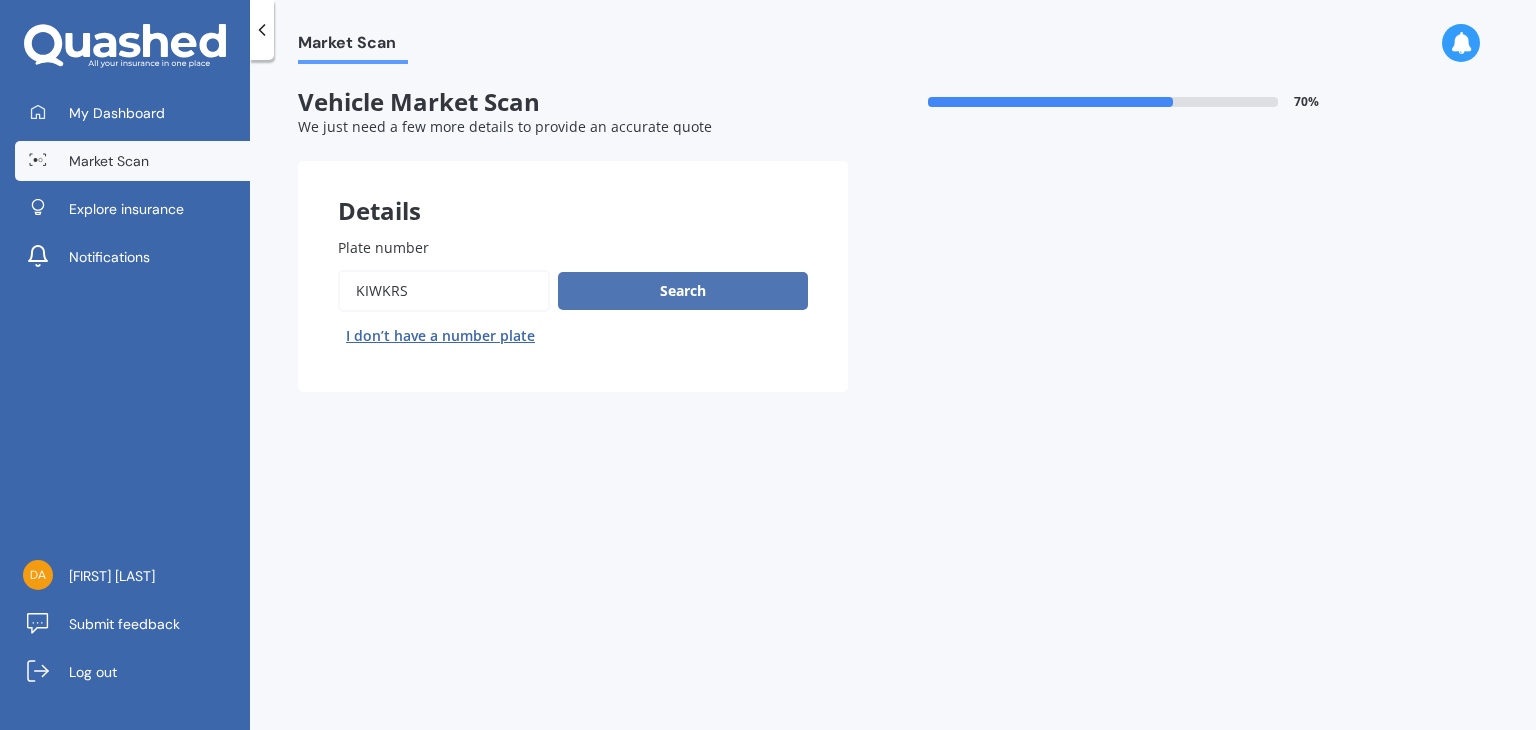 type on "kiwkrs" 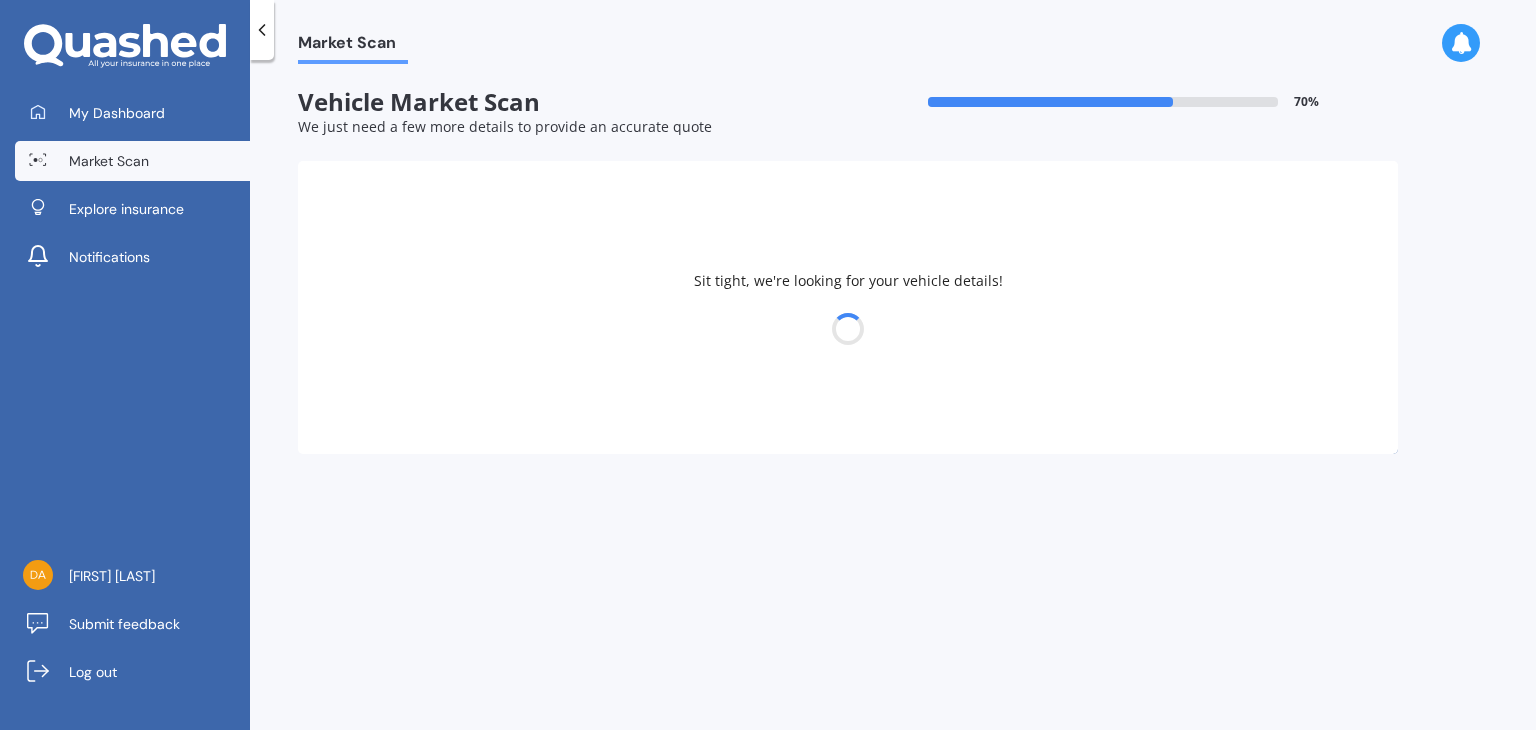 select on "12" 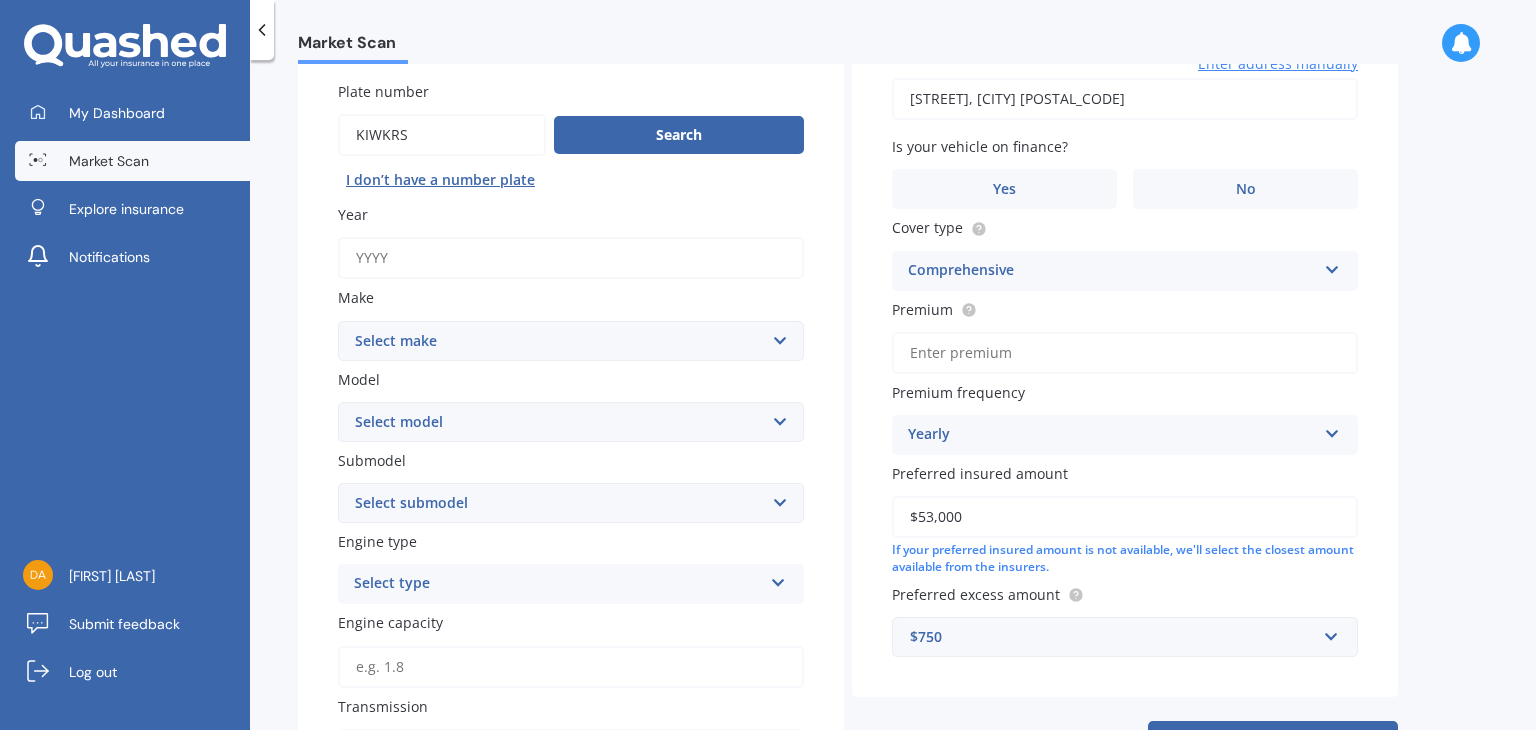 scroll, scrollTop: 0, scrollLeft: 0, axis: both 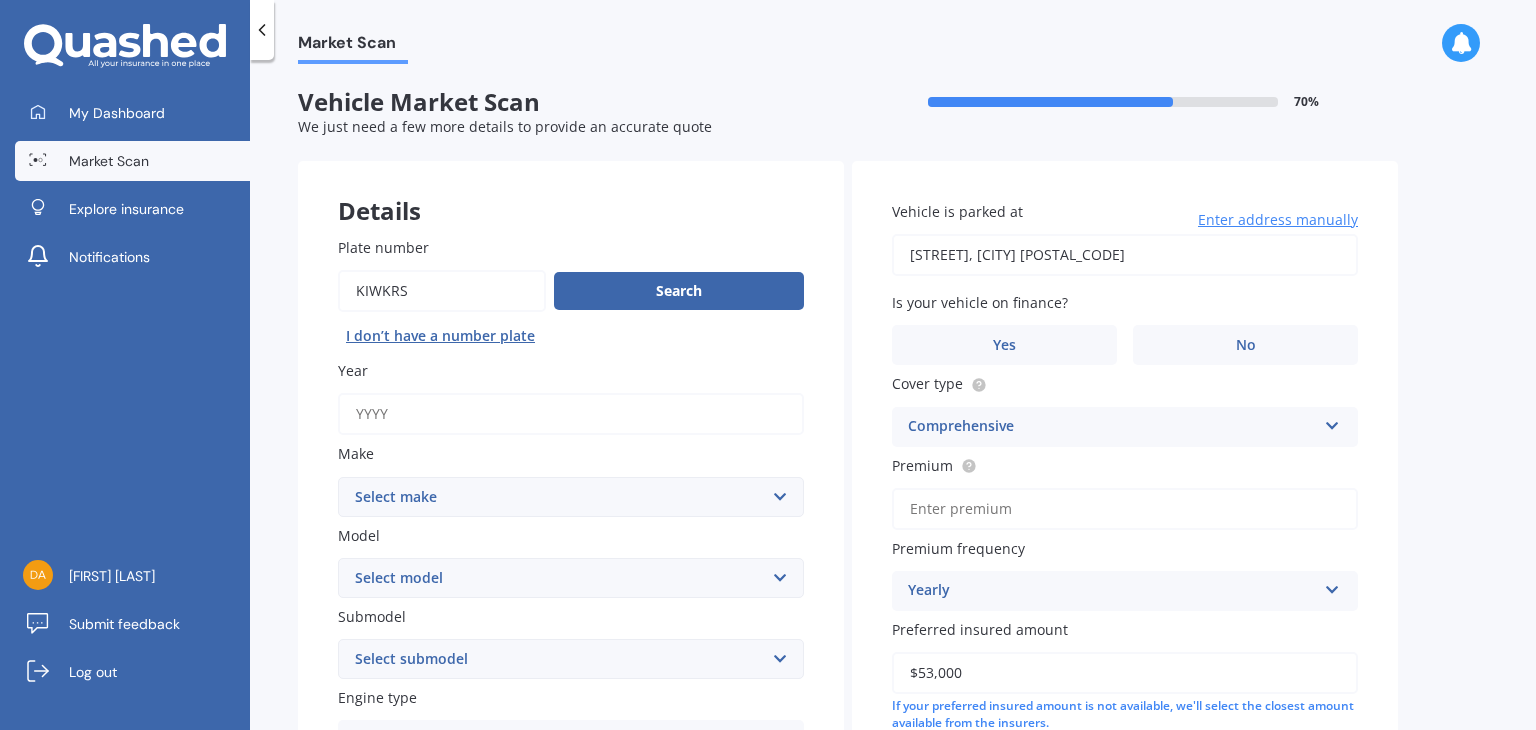 click on "Year" at bounding box center [571, 414] 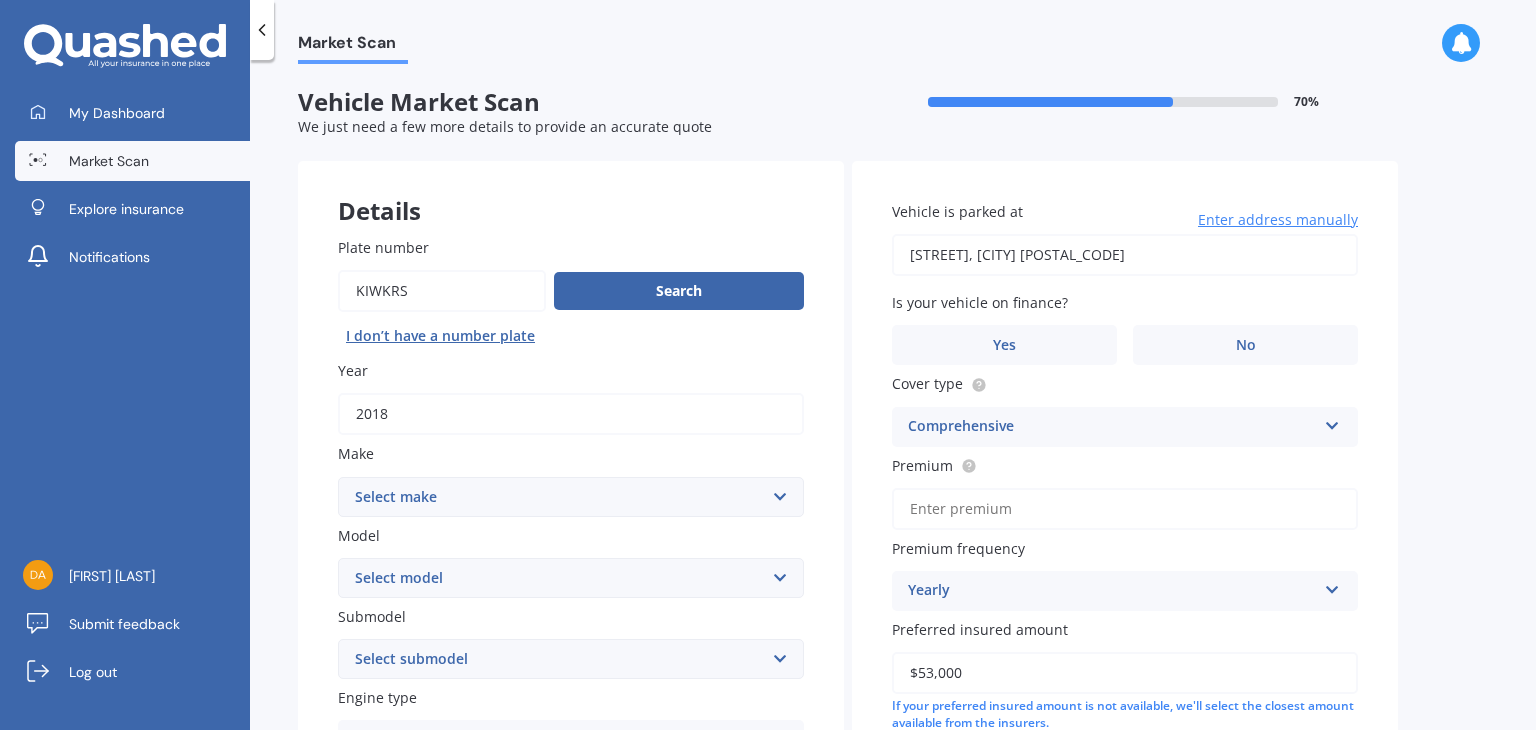 click on "Select make AC ALFA ROMEO ASTON MARTIN AUDI AUSTIN BEDFORD Bentley BMW BYD CADILLAC CAN-AM CHERY CHEVROLET CHRYSLER Citroen CRUISEAIR CUPRA DAEWOO DAIHATSU DAIMLER DAMON DIAHATSU DODGE EXOCET FACTORY FIVE FERRARI FIAT Fiord FLEETWOOD FORD FOTON FRASER GEELY GENESIS GEORGIE BOY GMC GREAT WALL GWM HAVAL HILLMAN HINO HOLDEN HOLIDAY RAMBLER HONDA HUMMER HYUNDAI INFINITI ISUZU IVECO JAC JAECOO JAGUAR JEEP KGM KIA LADA LAMBORGHINI LANCIA LANDROVER LDV LEAPMOTOR LEXUS LINCOLN LOTUS LUNAR M.G M.G. MAHINDRA MASERATI MAZDA MCLAREN MERCEDES AMG Mercedes Benz MERCEDES-AMG MERCURY MINI Mitsubishi MORGAN MORRIS NEWMAR Nissan OMODA OPEL OXFORD PEUGEOT Plymouth Polestar PONTIAC PORSCHE PROTON RAM Range Rover Rayne RENAULT ROLLS ROYCE ROVER SAAB SATURN SEAT SHELBY SKODA SMART SSANGYONG SUBARU SUZUKI TATA TESLA TIFFIN Toyota TRIUMPH TVR Vauxhall VOLKSWAGEN VOLVO WESTFIELD WINNEBAGO ZX" at bounding box center (571, 497) 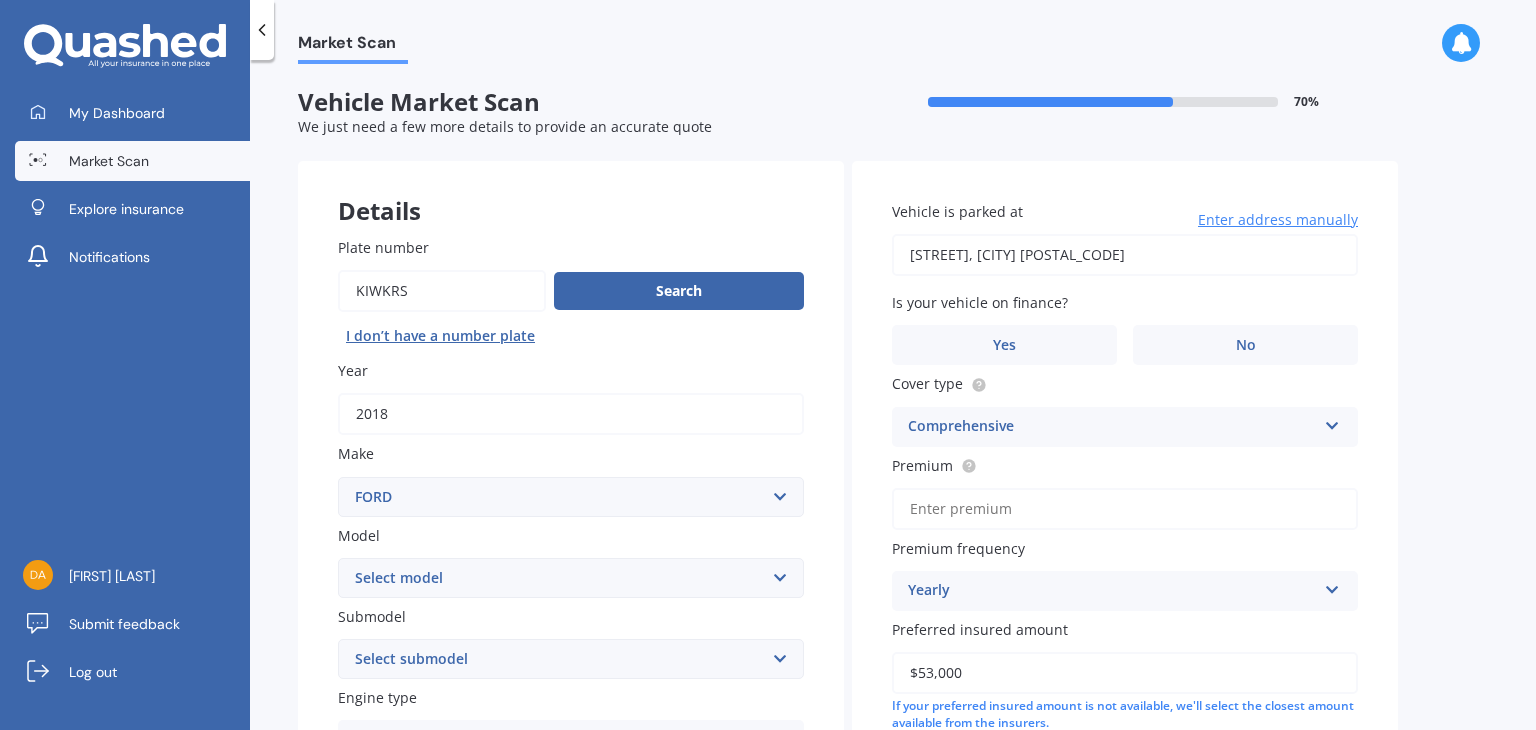 click on "Select make AC ALFA ROMEO ASTON MARTIN AUDI AUSTIN BEDFORD Bentley BMW BYD CADILLAC CAN-AM CHERY CHEVROLET CHRYSLER Citroen CRUISEAIR CUPRA DAEWOO DAIHATSU DAIMLER DAMON DIAHATSU DODGE EXOCET FACTORY FIVE FERRARI FIAT Fiord FLEETWOOD FORD FOTON FRASER GEELY GENESIS GEORGIE BOY GMC GREAT WALL GWM HAVAL HILLMAN HINO HOLDEN HOLIDAY RAMBLER HONDA HUMMER HYUNDAI INFINITI ISUZU IVECO JAC JAECOO JAGUAR JEEP KGM KIA LADA LAMBORGHINI LANCIA LANDROVER LDV LEAPMOTOR LEXUS LINCOLN LOTUS LUNAR M.G M.G. MAHINDRA MASERATI MAZDA MCLAREN MERCEDES AMG Mercedes Benz MERCEDES-AMG MERCURY MINI Mitsubishi MORGAN MORRIS NEWMAR Nissan OMODA OPEL OXFORD PEUGEOT Plymouth Polestar PONTIAC PORSCHE PROTON RAM Range Rover Rayne RENAULT ROLLS ROYCE ROVER SAAB SATURN SEAT SHELBY SKODA SMART SSANGYONG SUBARU SUZUKI TATA TESLA TIFFIN Toyota TRIUMPH TVR Vauxhall VOLKSWAGEN VOLVO WESTFIELD WINNEBAGO ZX" at bounding box center (571, 497) 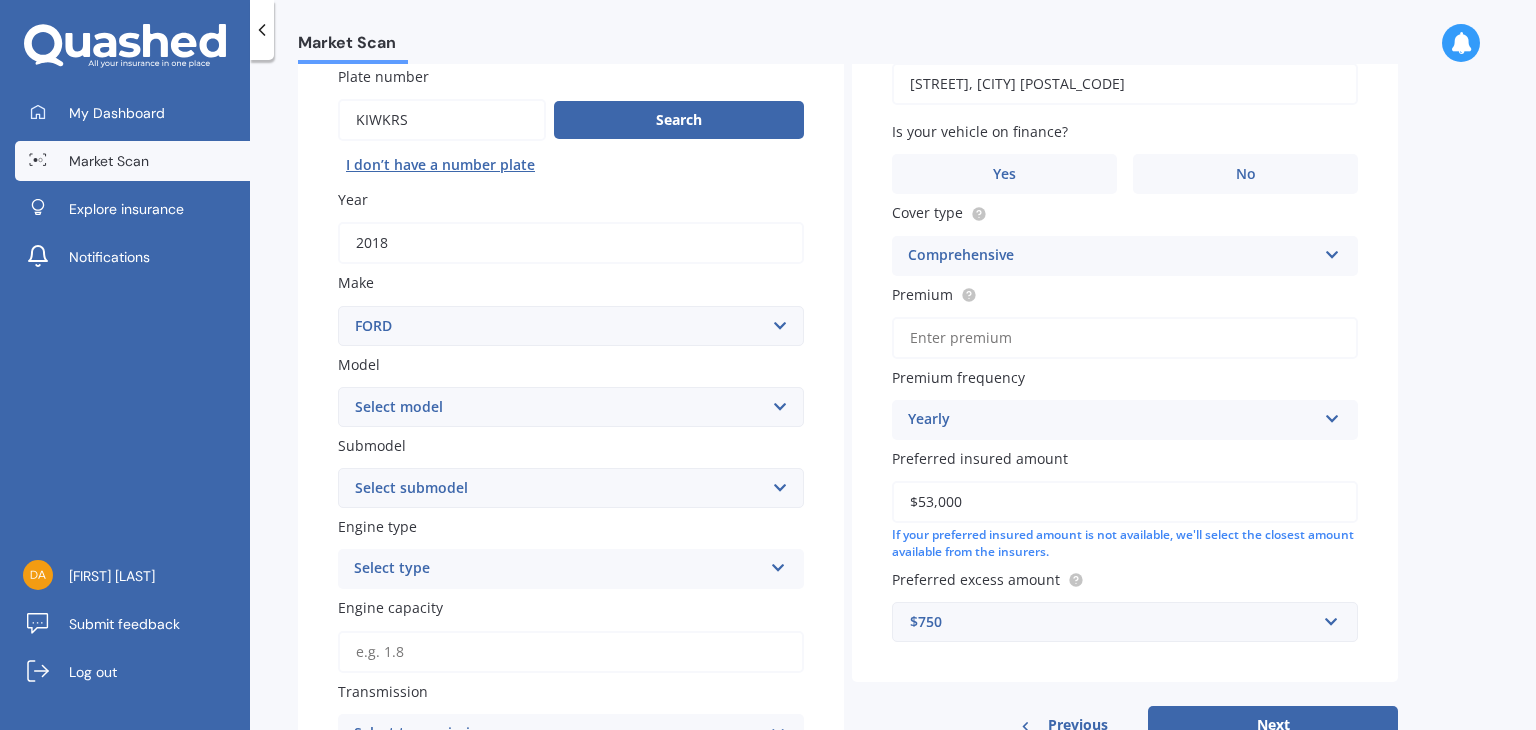 scroll, scrollTop: 200, scrollLeft: 0, axis: vertical 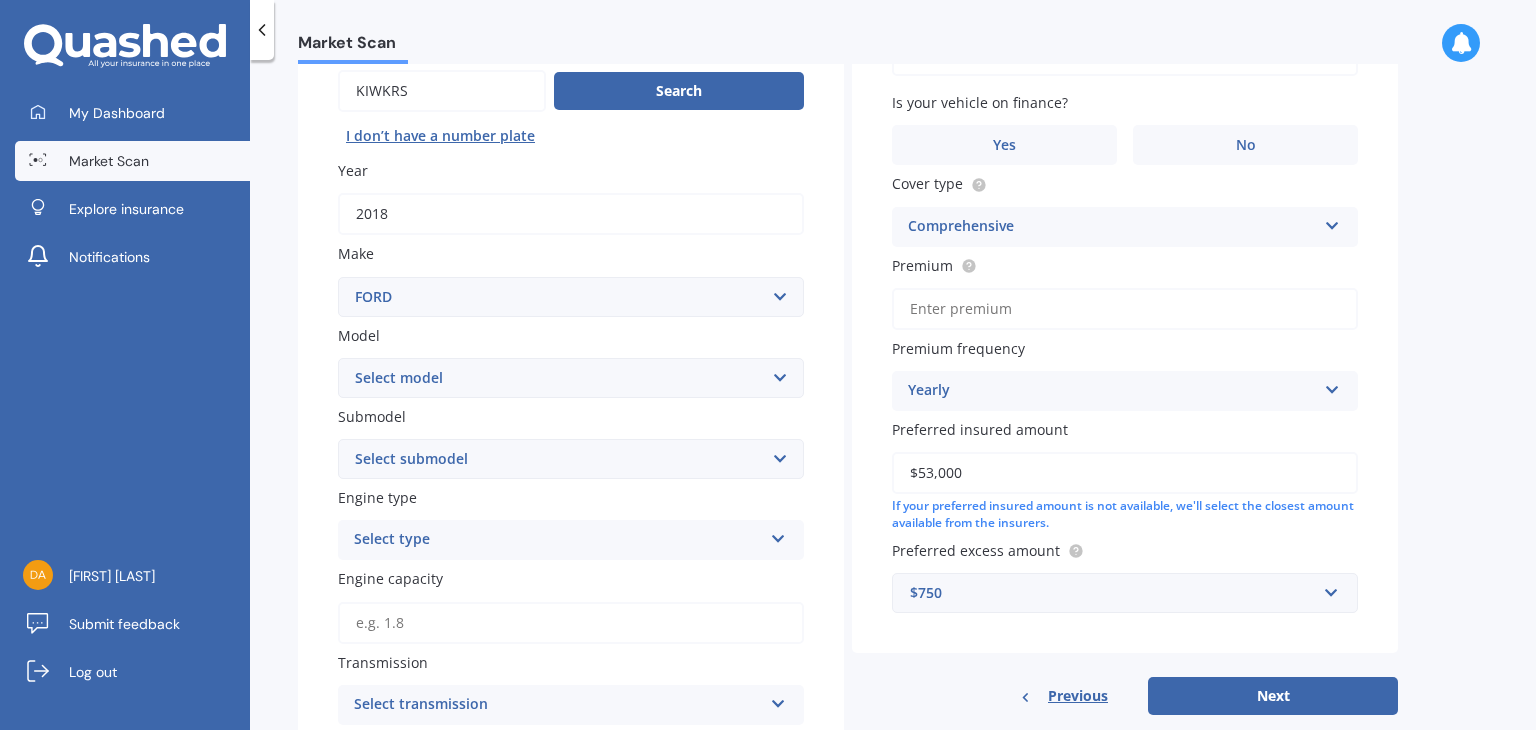 click on "Select model Bronco 4WD C-MAX Capri Cortina Courier Econovan Ecosport Endura Escape Escort Everest Expedition Explorer 4WD F150 F250 F350 Fairlane Fairmont Falcon Festiva Fiesta Focus FPV Freda Fusion Ixion Ka Kuga Laser Lincoln LTD Maverick 4WD Mondeo Mustang Probe Puma Ranger Ranger Sport S-Max Sierra Spectron Taurus Telstar Territory Thunderbird Tickford Torneo Transit Transit Benimar Transit F72" at bounding box center (571, 378) 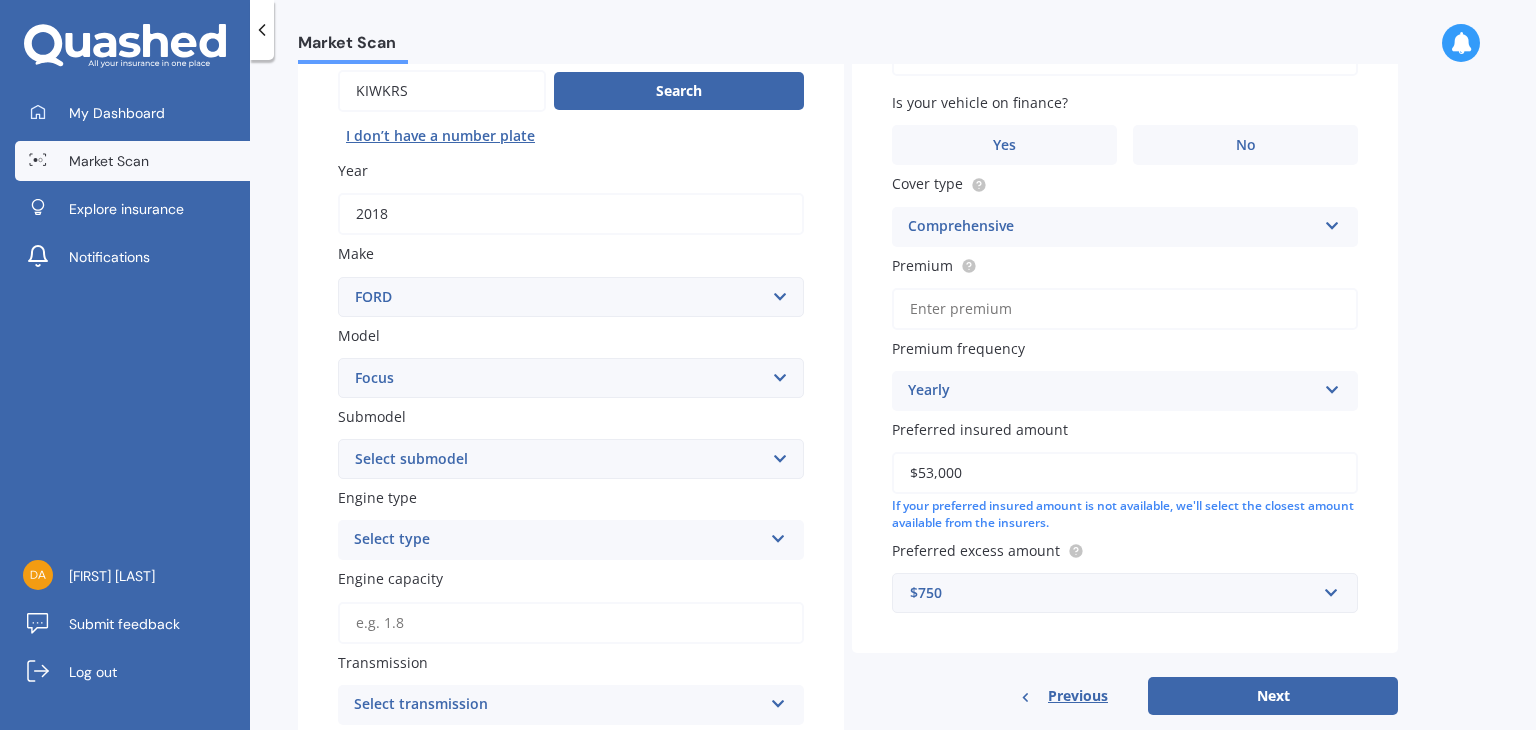 click on "Select model Bronco 4WD C-MAX Capri Cortina Courier Econovan Ecosport Endura Escape Escort Everest Expedition Explorer 4WD F150 F250 F350 Fairlane Fairmont Falcon Festiva Fiesta Focus FPV Freda Fusion Ixion Ka Kuga Laser Lincoln LTD Maverick 4WD Mondeo Mustang Probe Puma Ranger Ranger Sport S-Max Sierra Spectron Taurus Telstar Territory Thunderbird Tickford Torneo Transit Transit Benimar Transit F72" at bounding box center [571, 378] 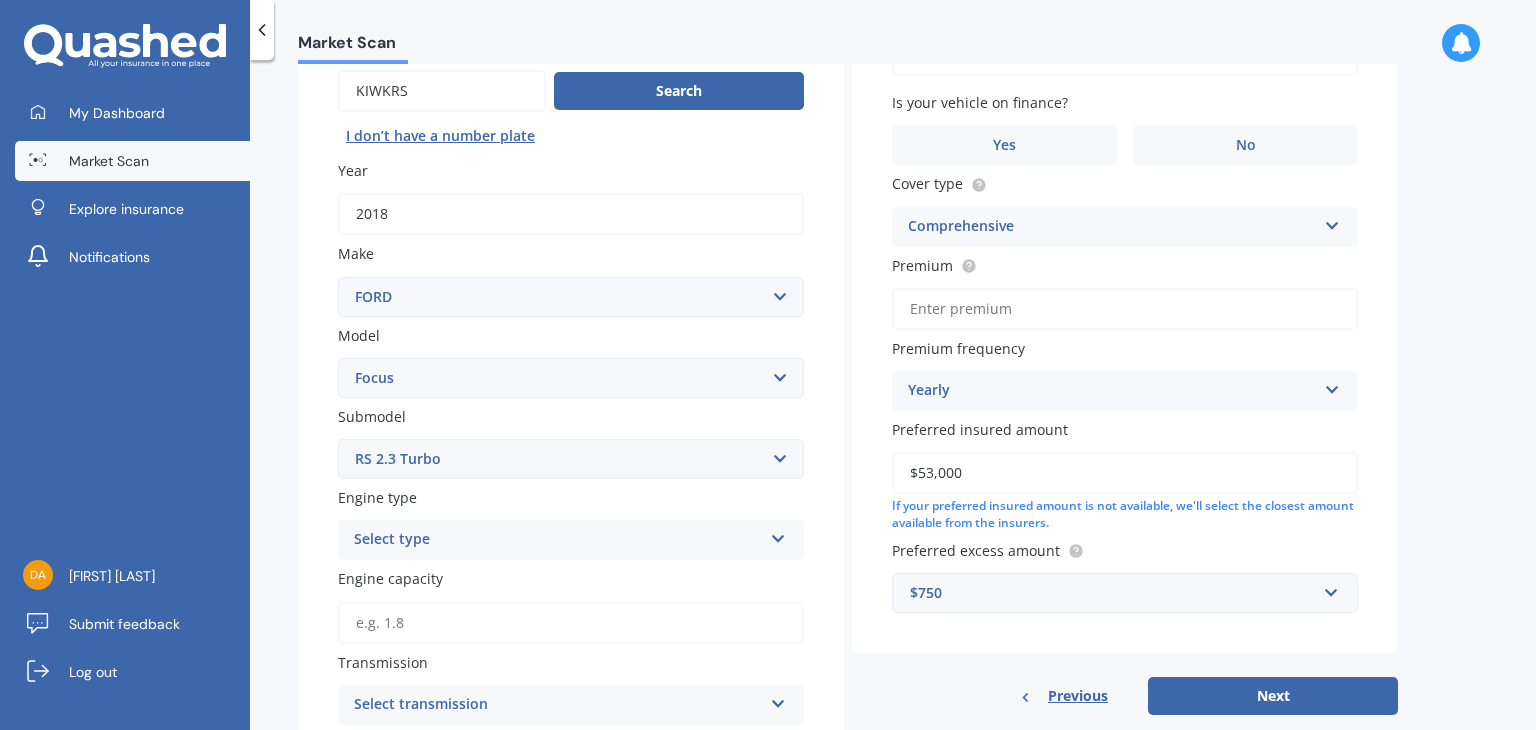 click on "Select submodel (All other) 1.8 TDCi Turbo Diesel Wagon 2.0 Petrol Wagon Ambiente Hatch 1.6 Ambiente Wagon 1.6 CL 1.8 CL 2.0 Electric Ghia 2.0 Hatchback 2.0L Hybrid LX 1.8 LX 2.0 RS 2.3 Turbo Sport 1.5P Hatchback Sport Hatch 2.0 ST 2.0 Turbo ST170 2.0 Titanium 1.5 Titanium Hatch 2.0 Titanium Sedan 2.0 Trend 1.5 Trend Hatch 2.0 Trend Hatch 2.0 Diesel Trend Petrol Turbo Trend Wagon 2.0 Diesel XR5 Turbo Zetec 2.0" at bounding box center (571, 459) 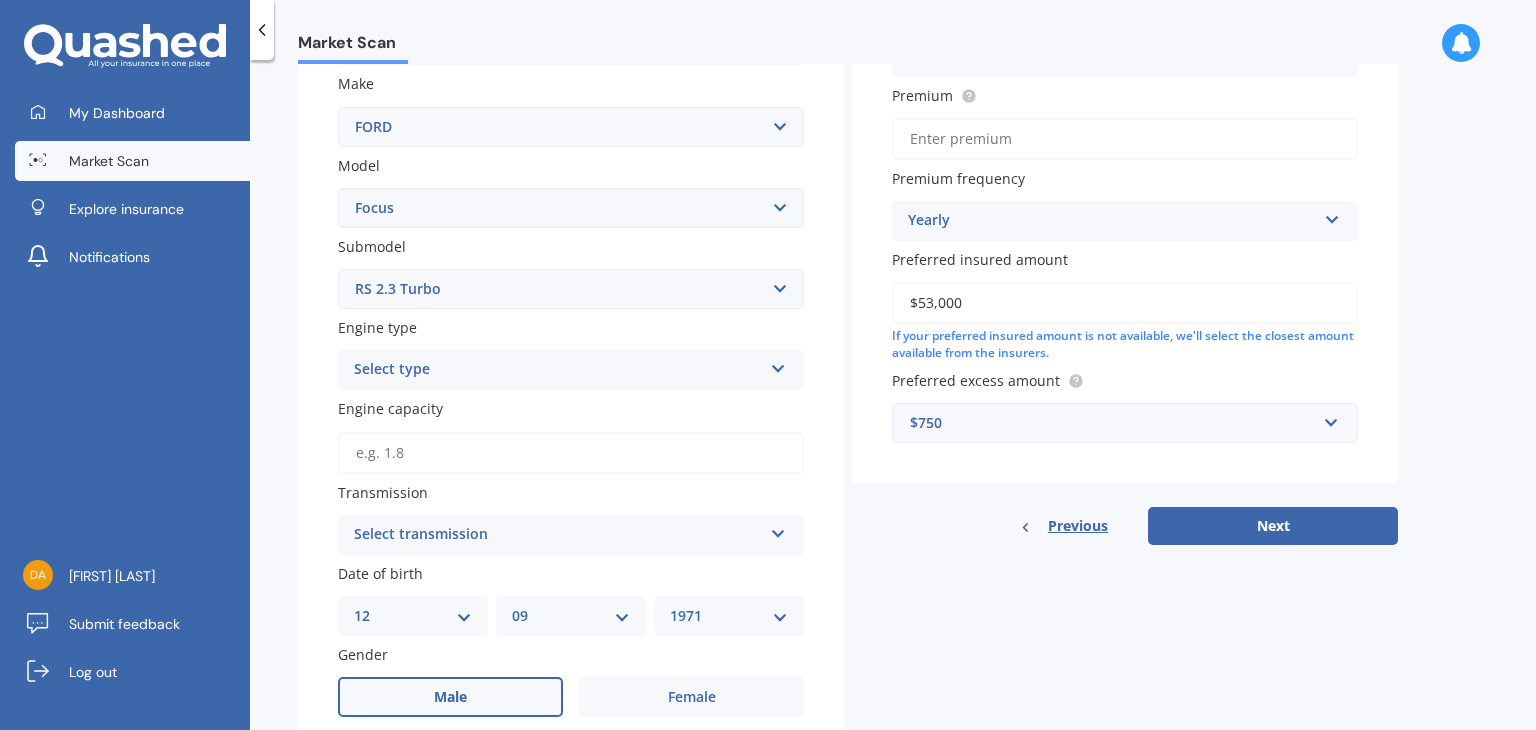 scroll, scrollTop: 400, scrollLeft: 0, axis: vertical 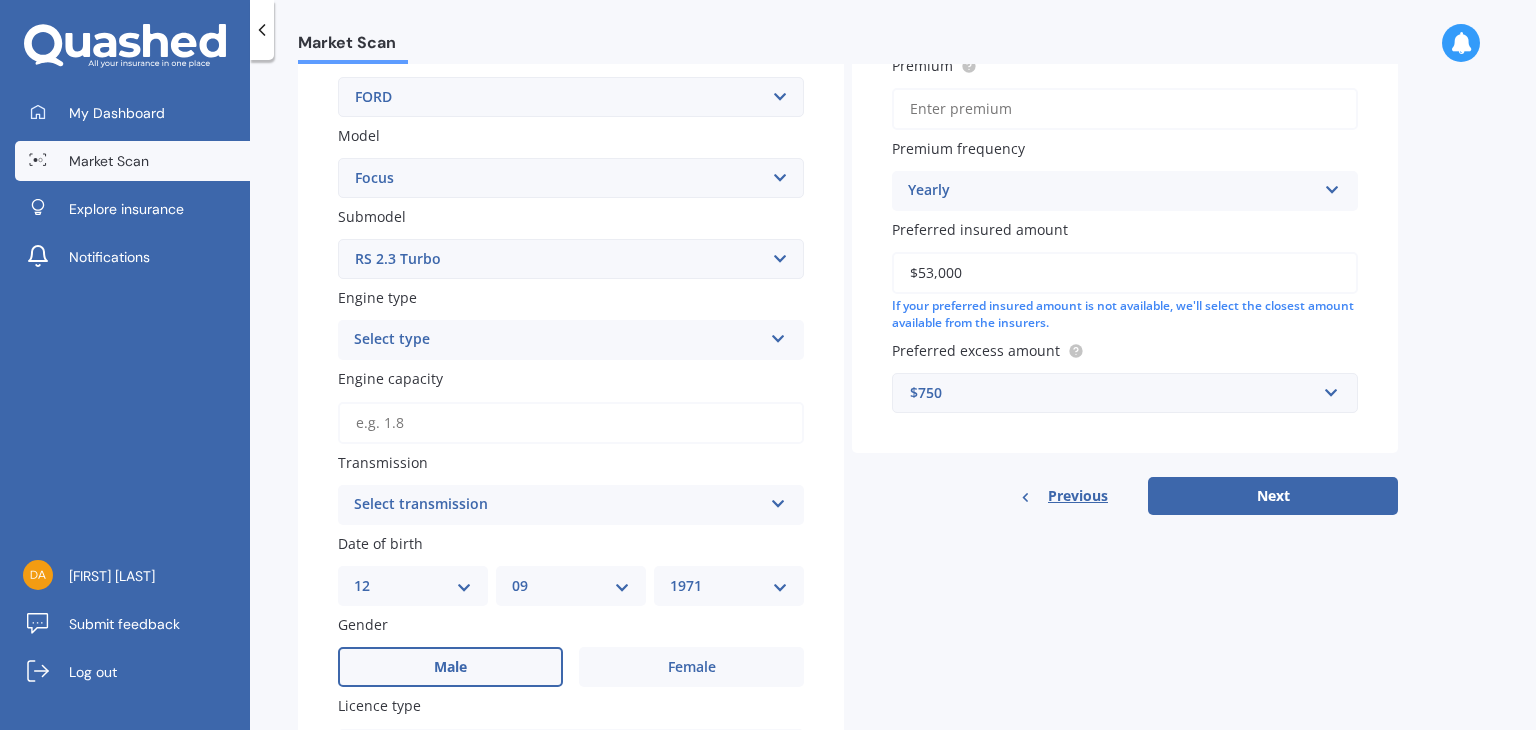 click on "Select type" at bounding box center (558, 340) 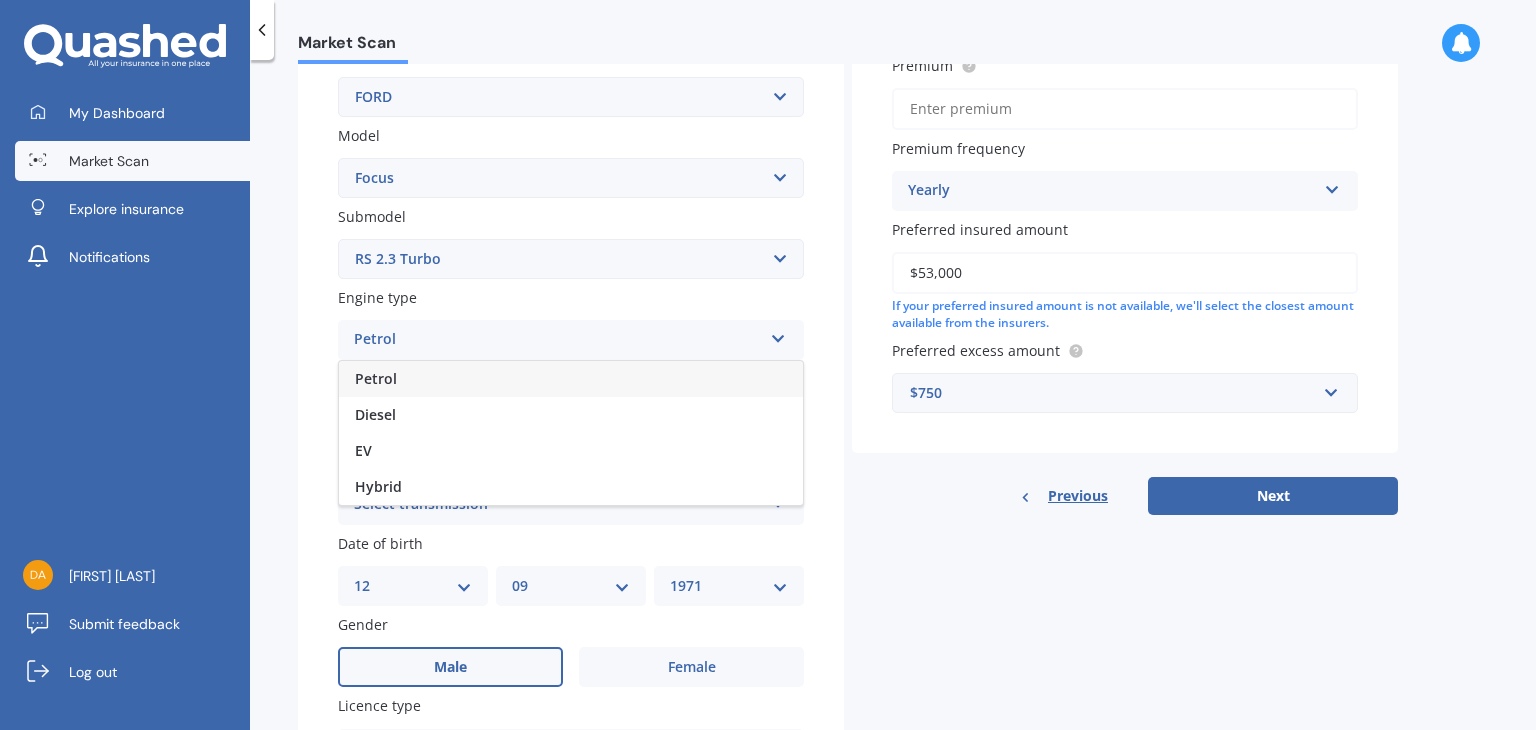 click on "Petrol" at bounding box center [571, 379] 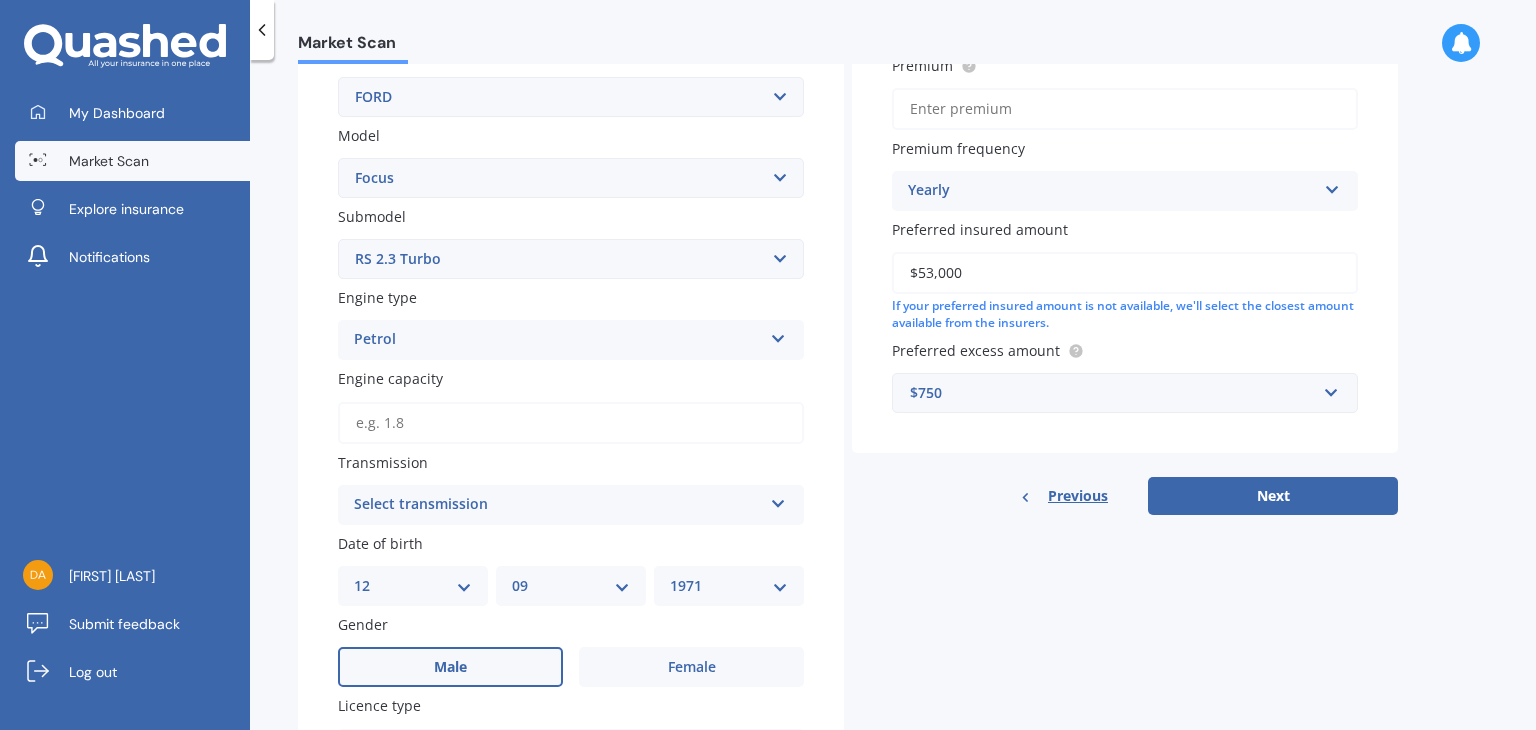 click on "Engine capacity" at bounding box center (571, 423) 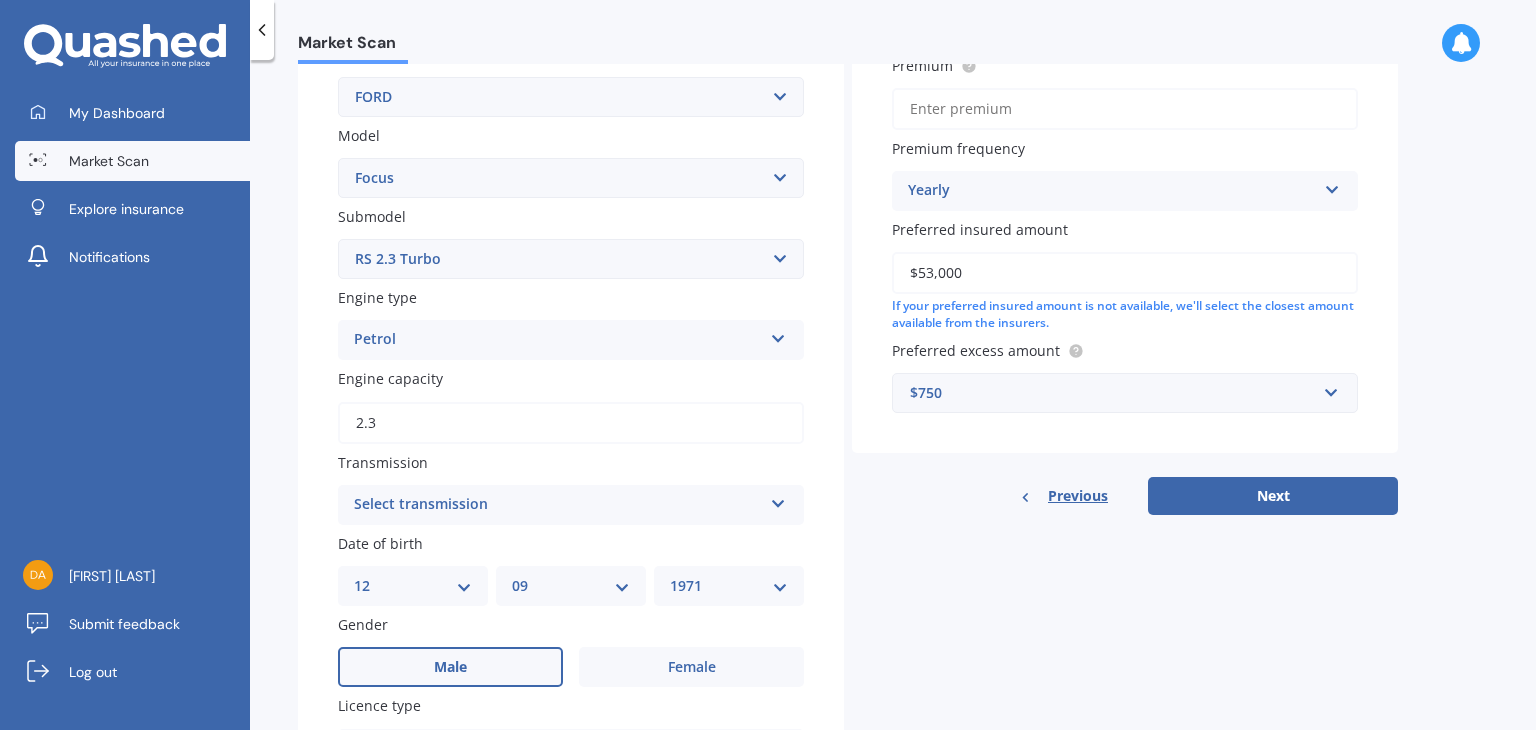 type on "2.3" 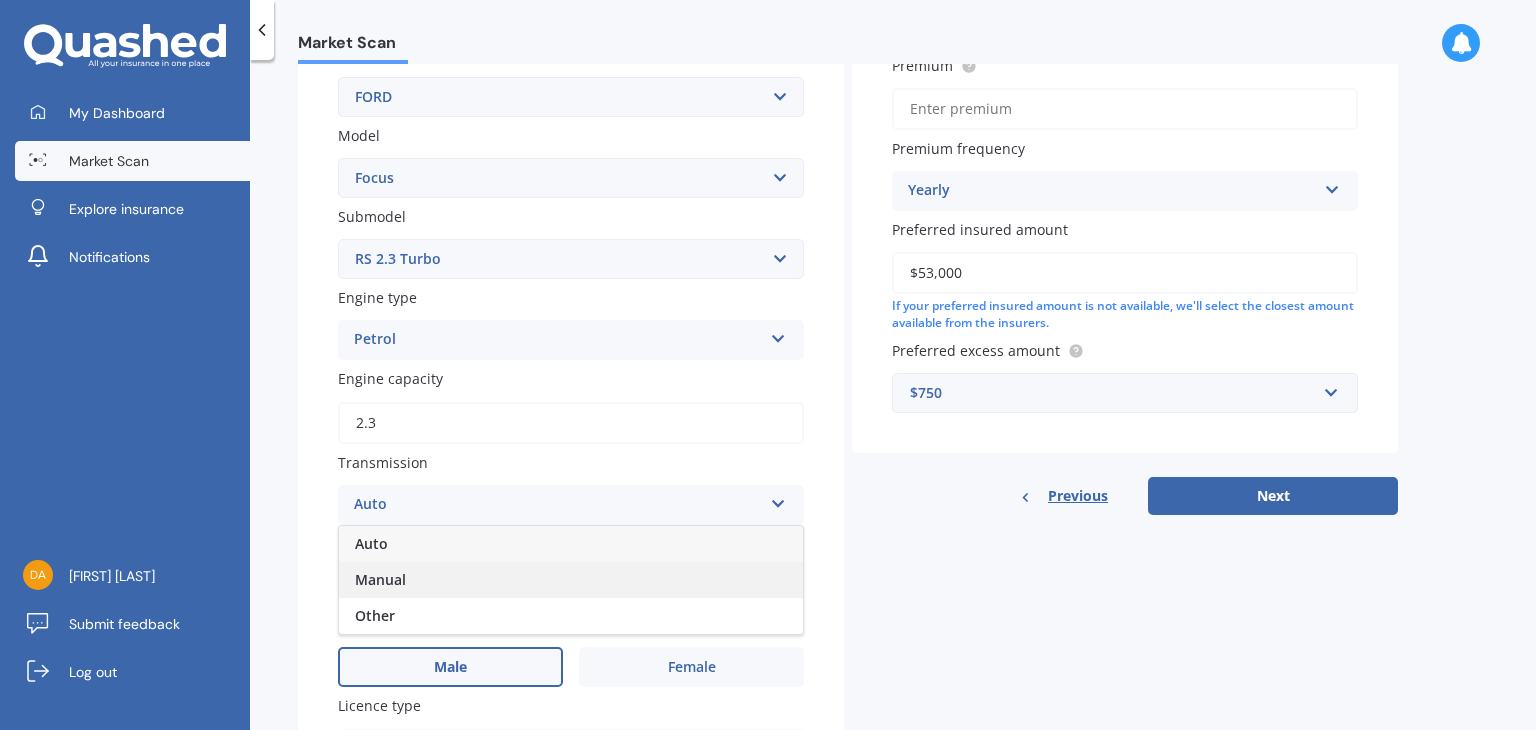 click on "Manual" at bounding box center (571, 580) 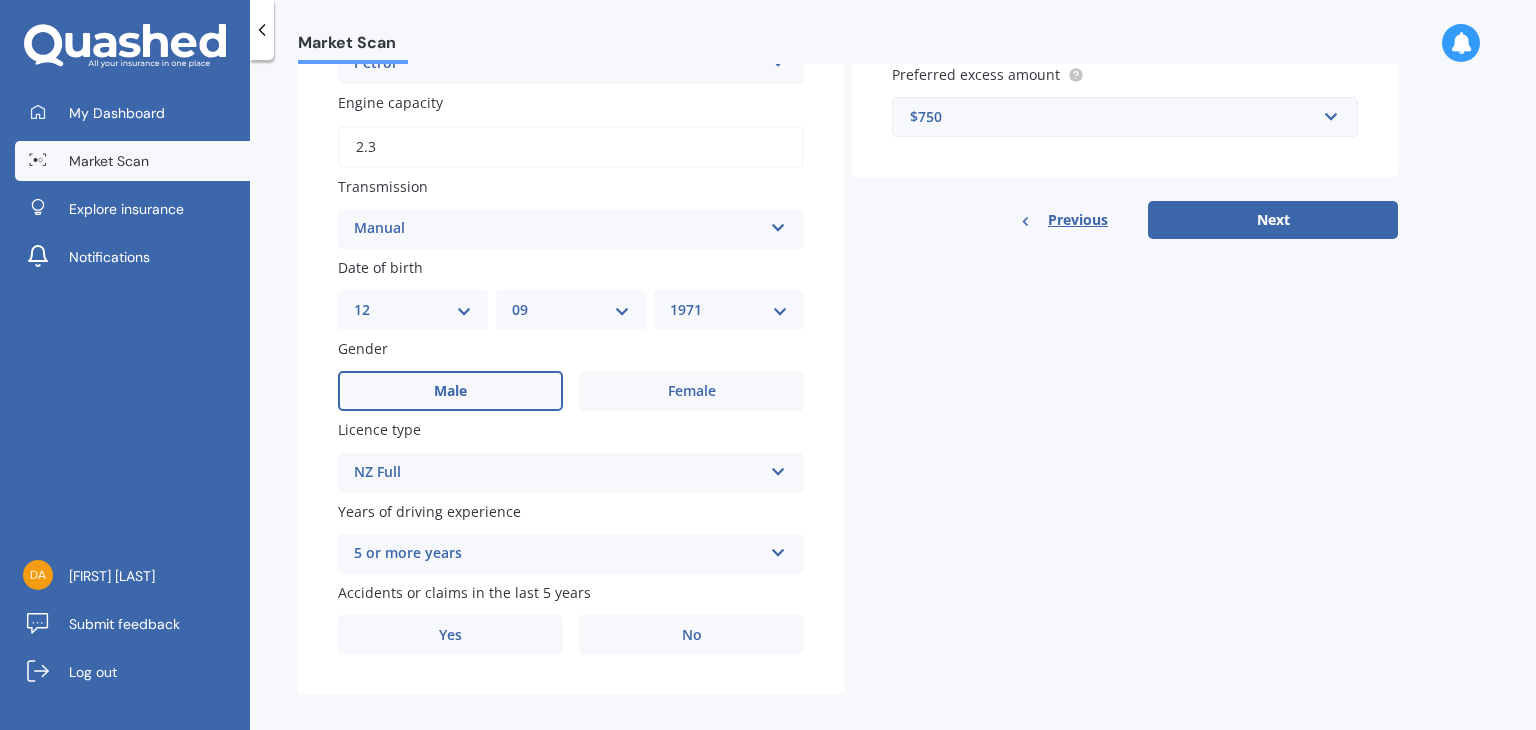 scroll, scrollTop: 693, scrollLeft: 0, axis: vertical 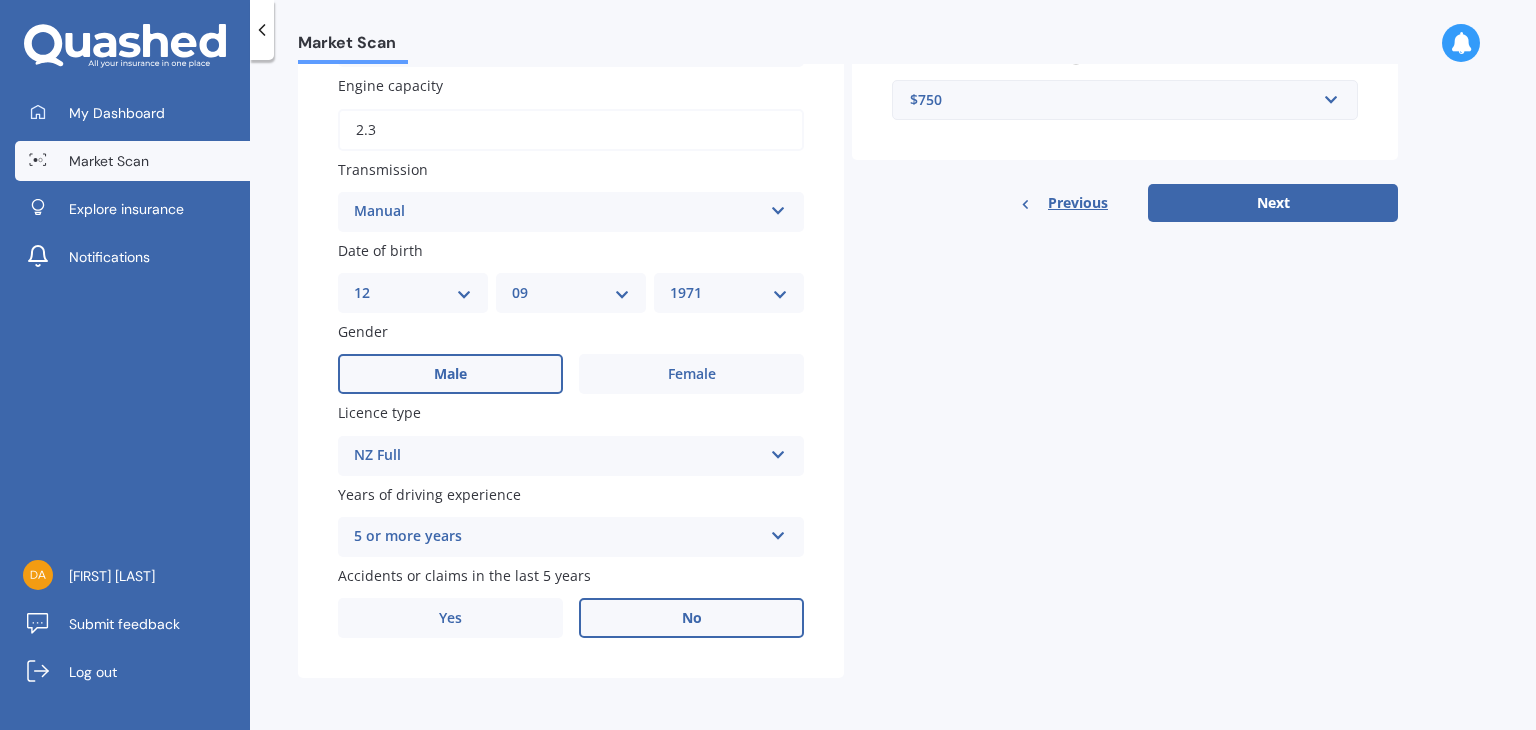 click on "No" at bounding box center [692, 618] 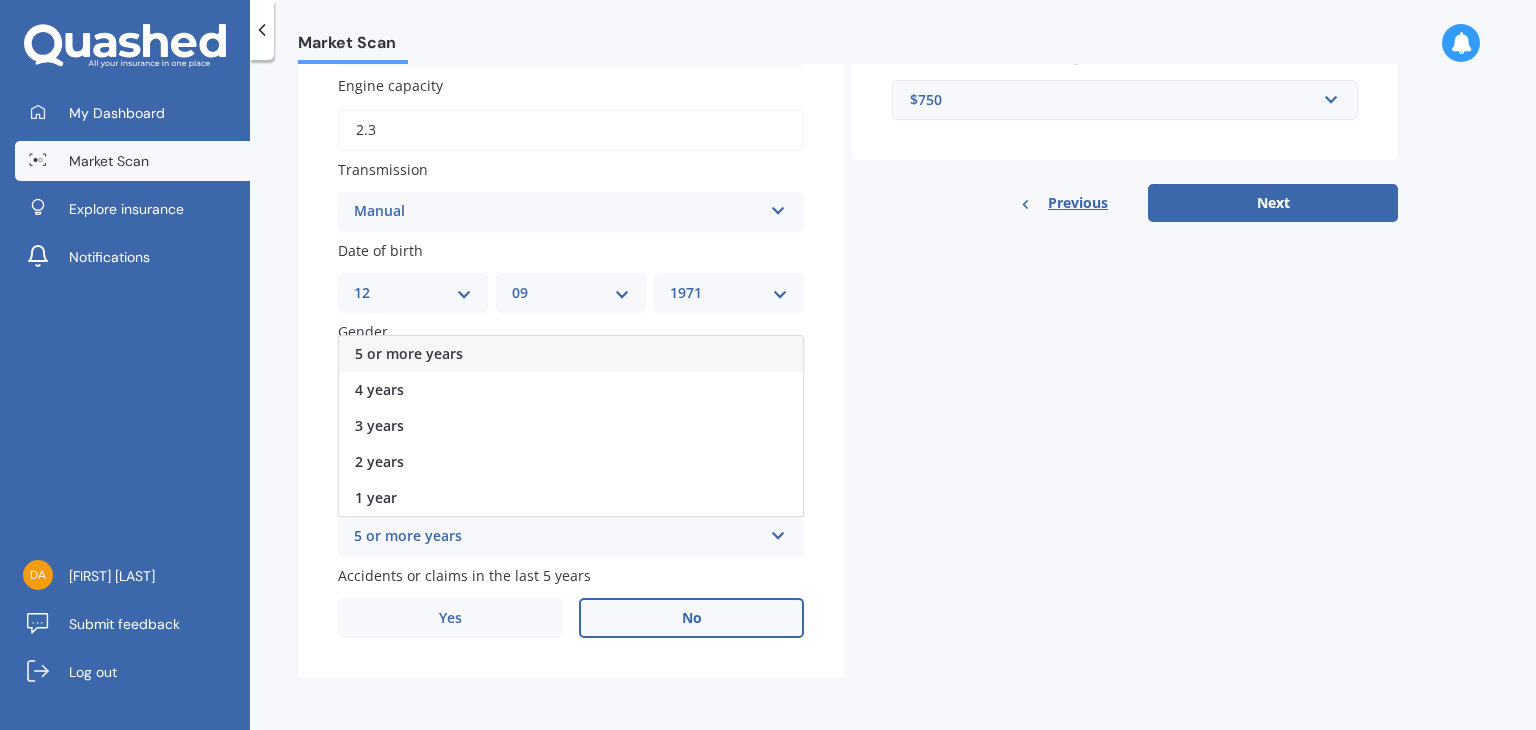 click at bounding box center (778, 532) 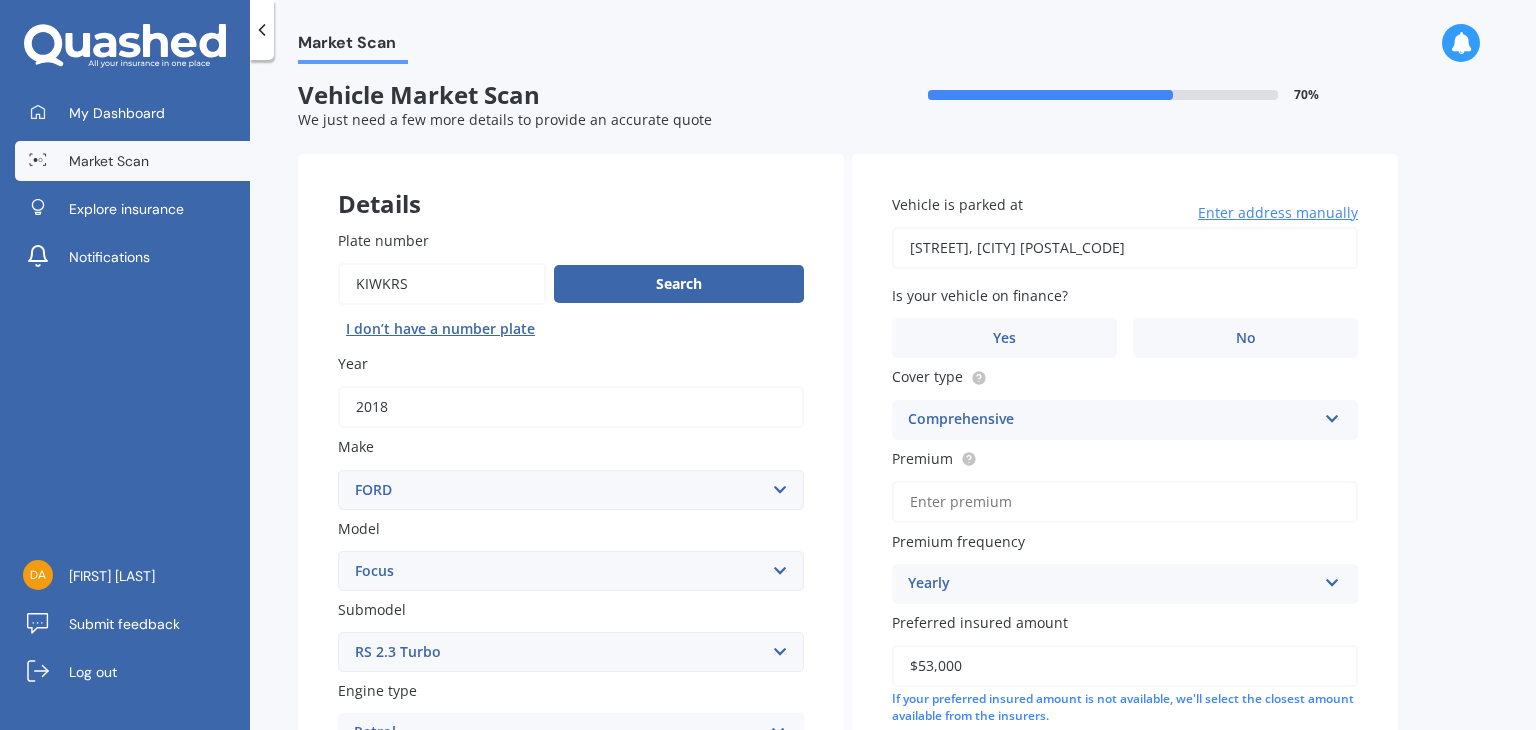 scroll, scrollTop: 0, scrollLeft: 0, axis: both 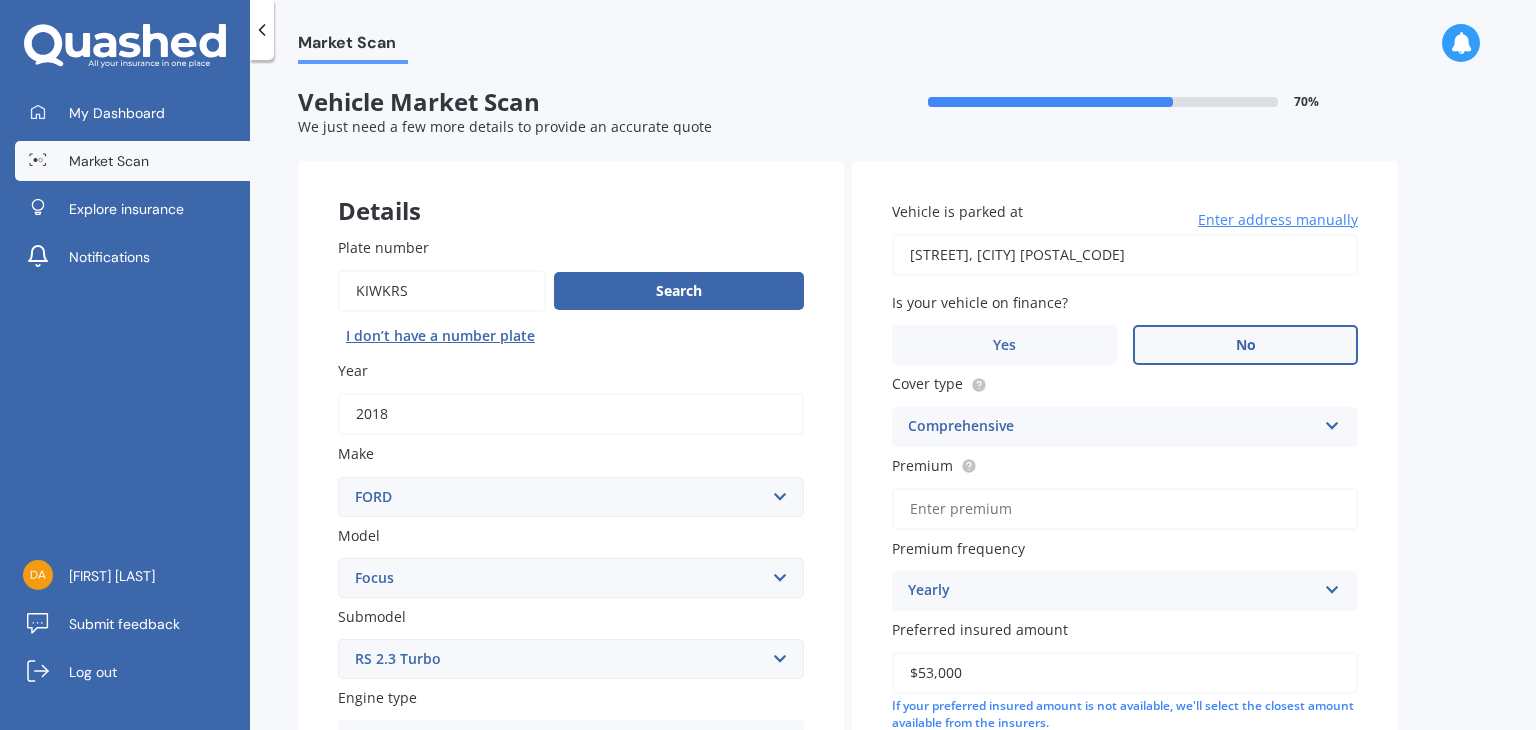 click on "No" at bounding box center (1246, 345) 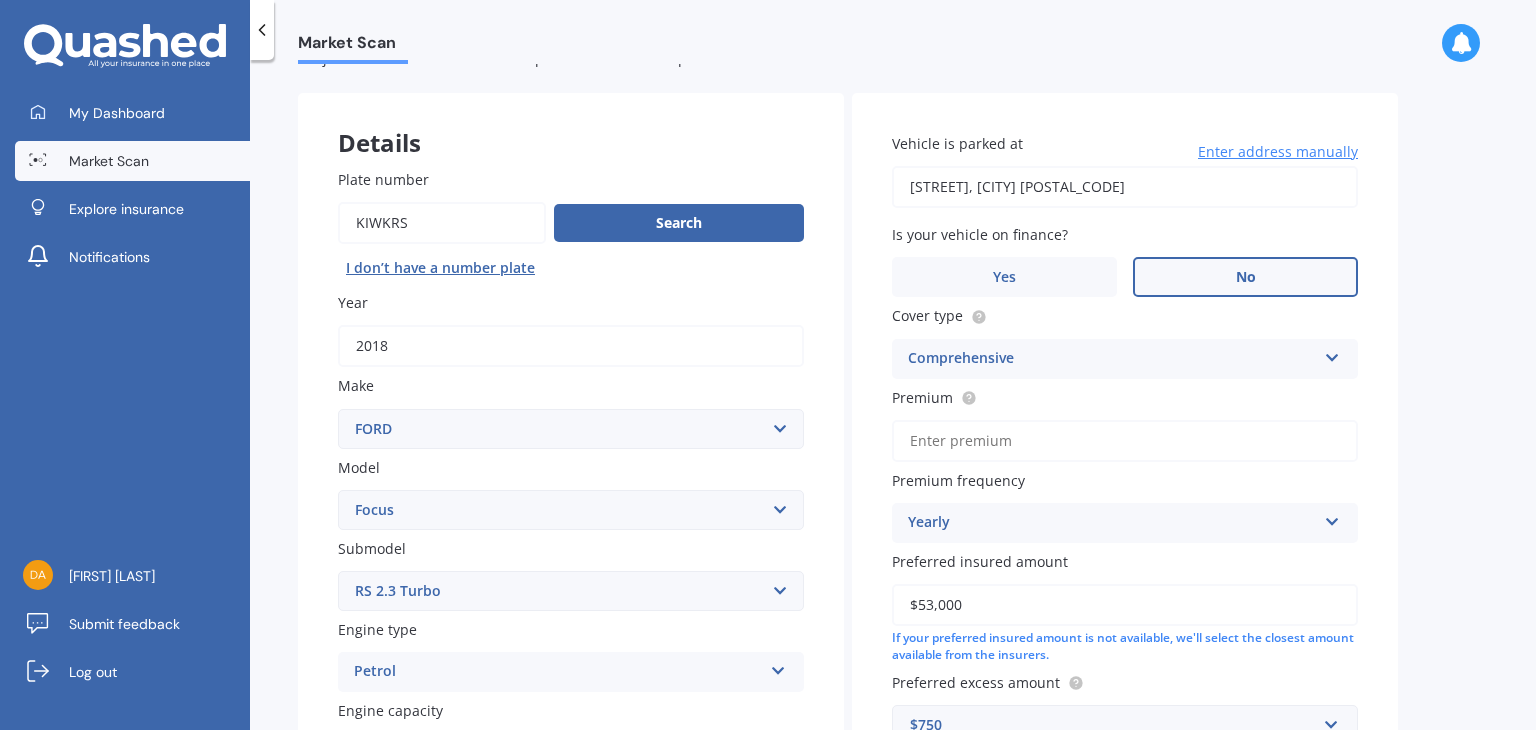 scroll, scrollTop: 100, scrollLeft: 0, axis: vertical 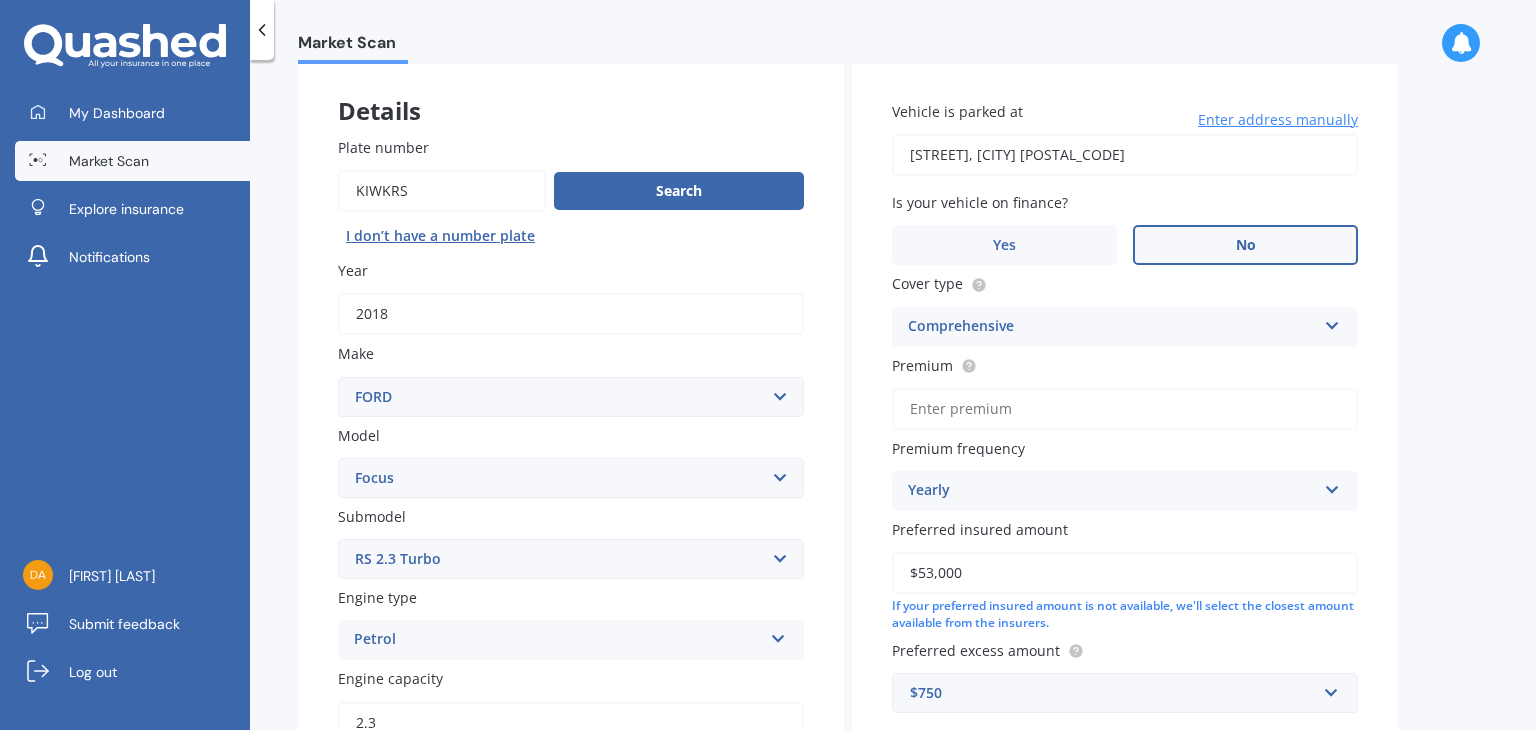 click on "Comprehensive Comprehensive Third Party, Fire & Theft Third Party" at bounding box center [1125, 327] 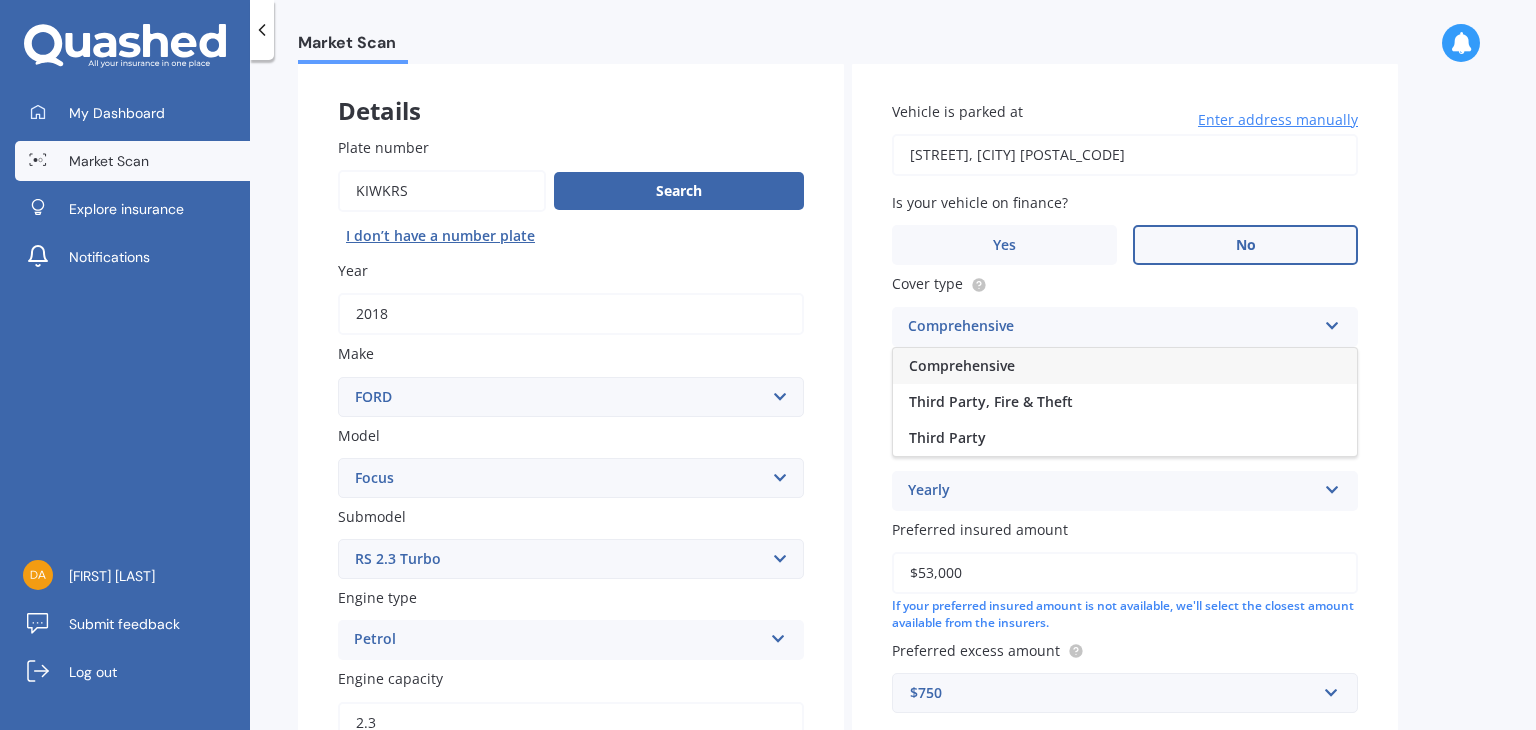 click on "Comprehensive Comprehensive Third Party, Fire & Theft Third Party" at bounding box center (1125, 327) 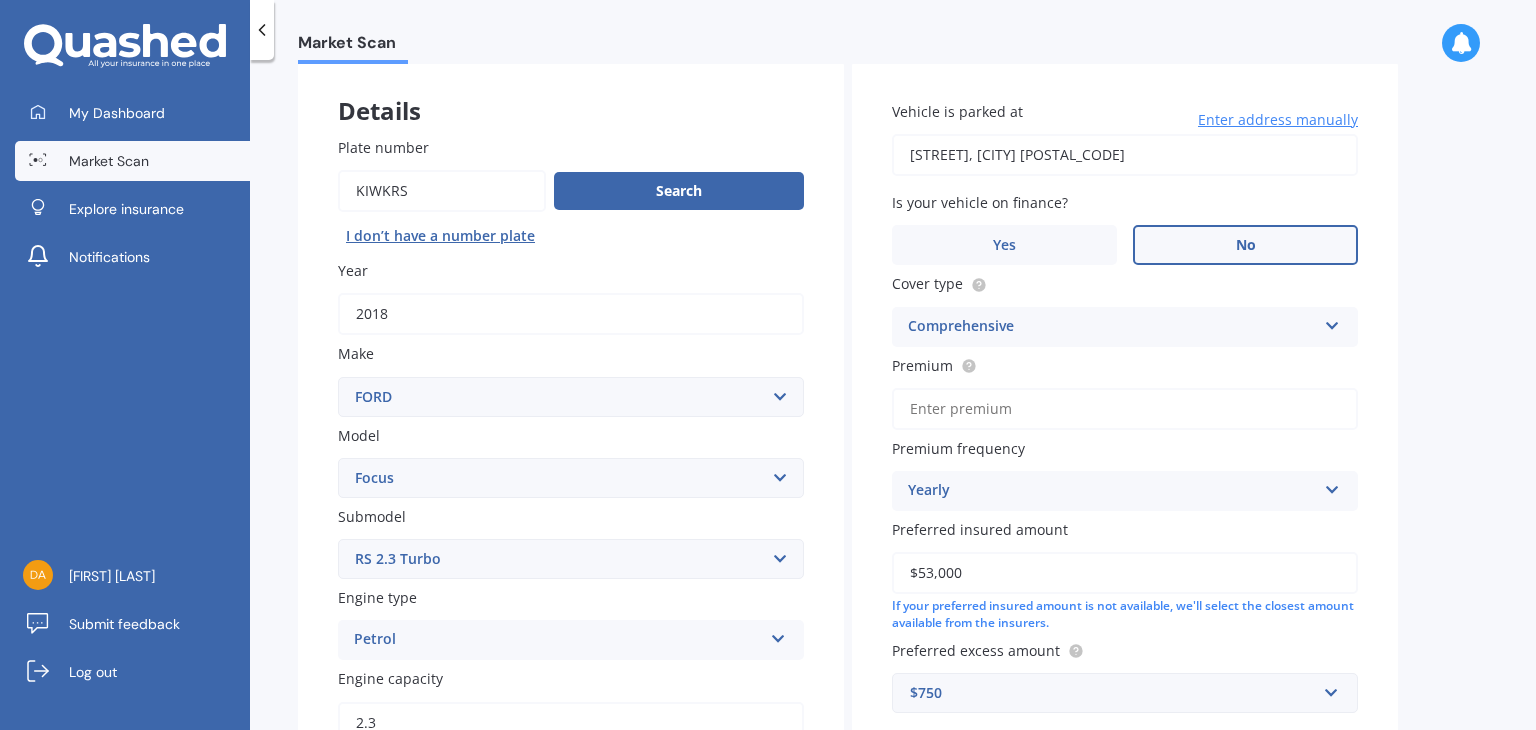 click on "Premium" at bounding box center (1125, 409) 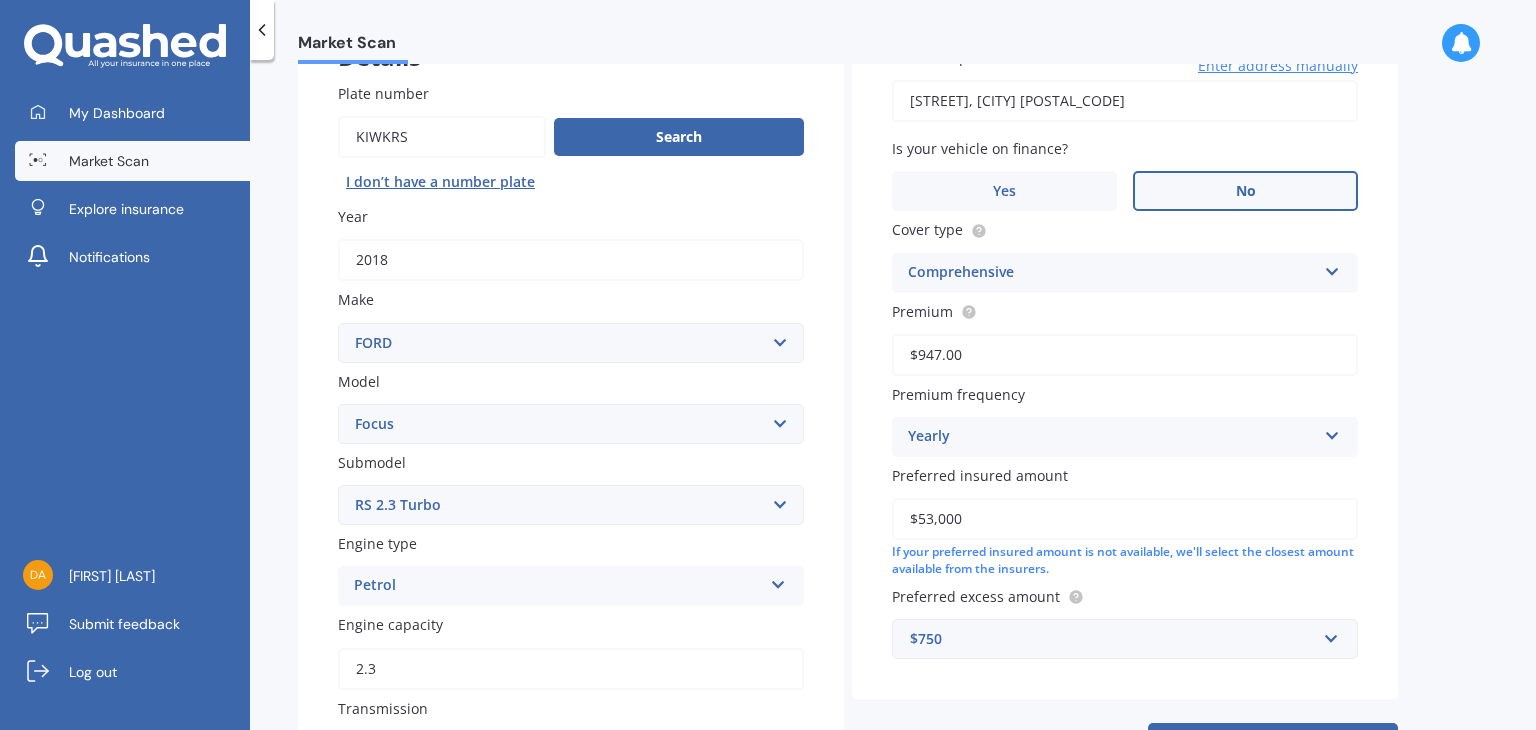 scroll, scrollTop: 300, scrollLeft: 0, axis: vertical 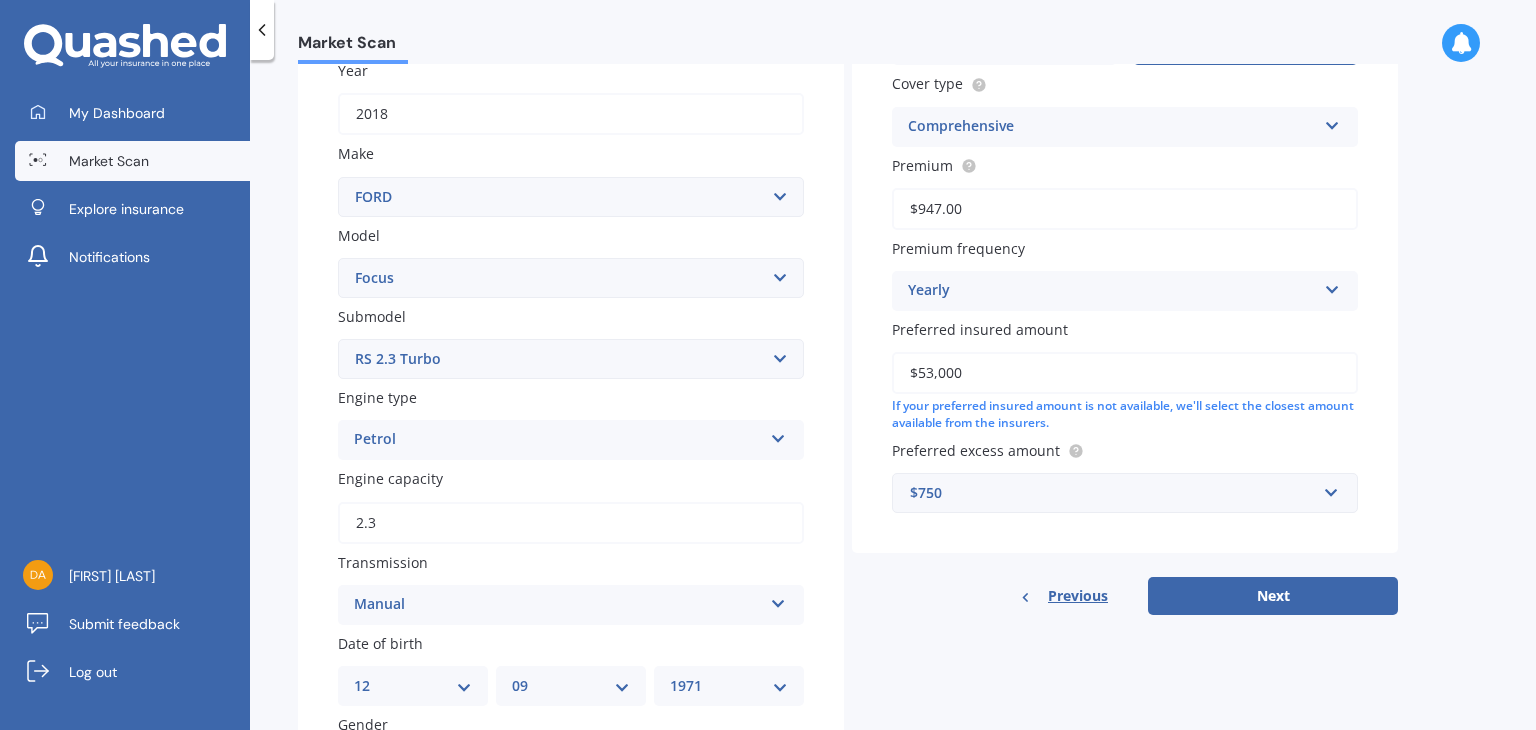 type on "$947.00" 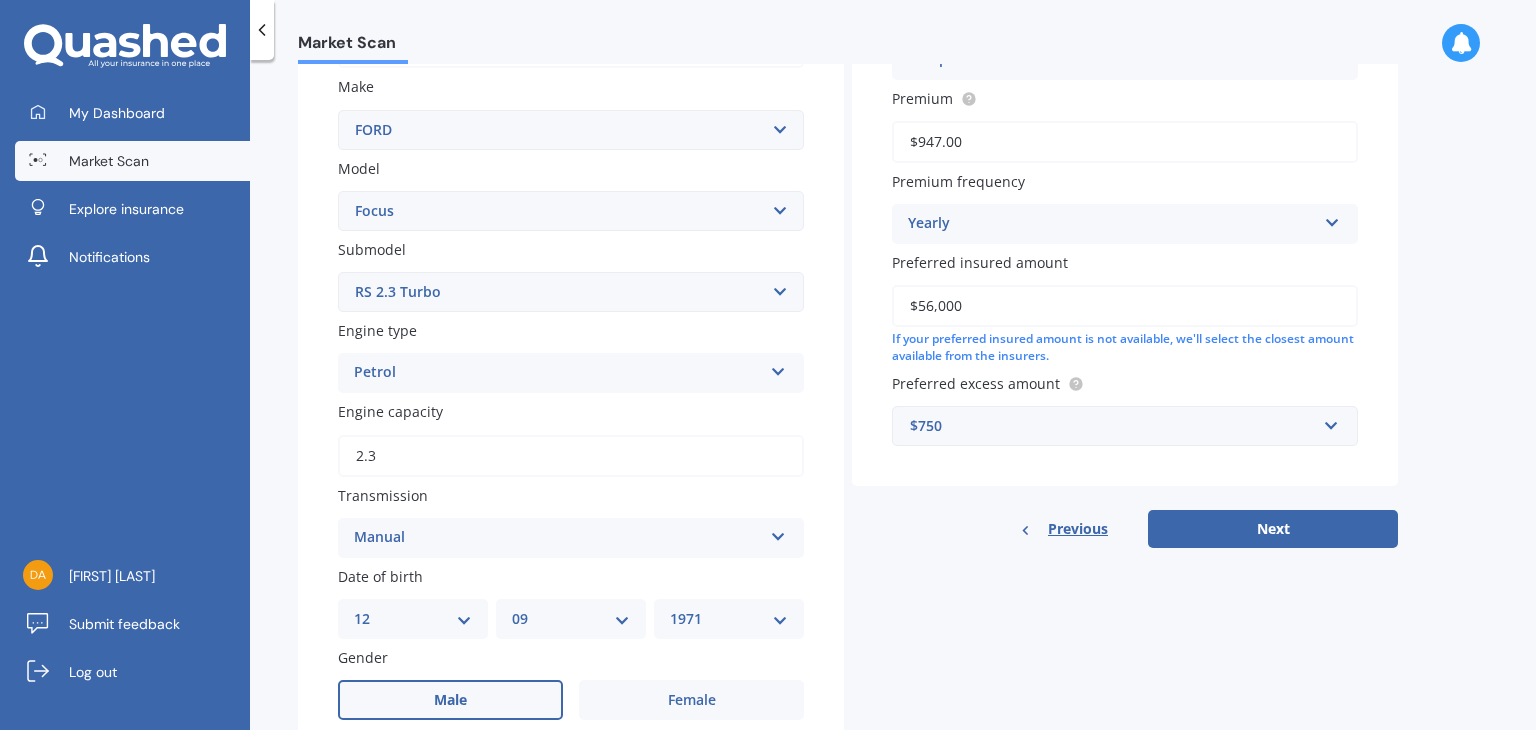 scroll, scrollTop: 400, scrollLeft: 0, axis: vertical 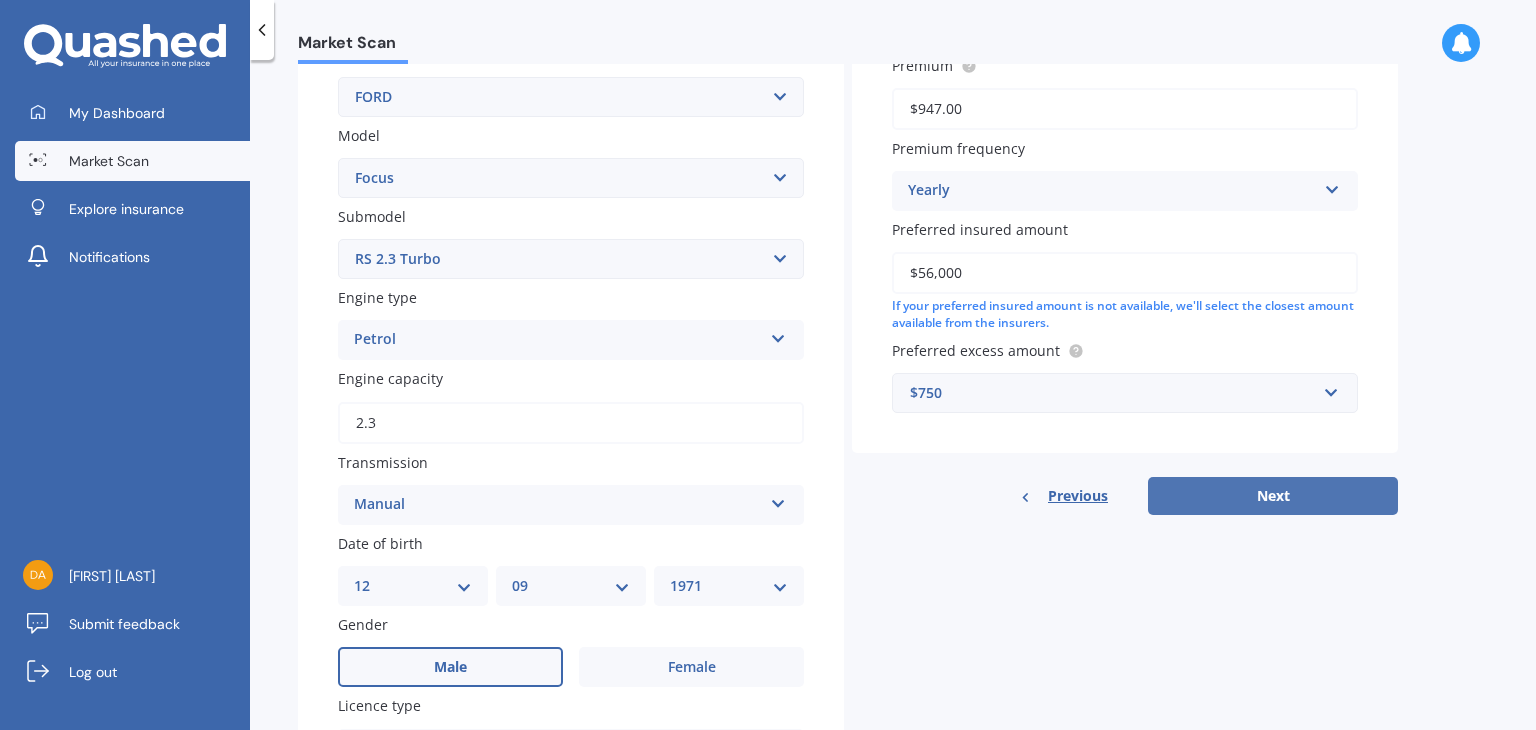 type on "$56,000" 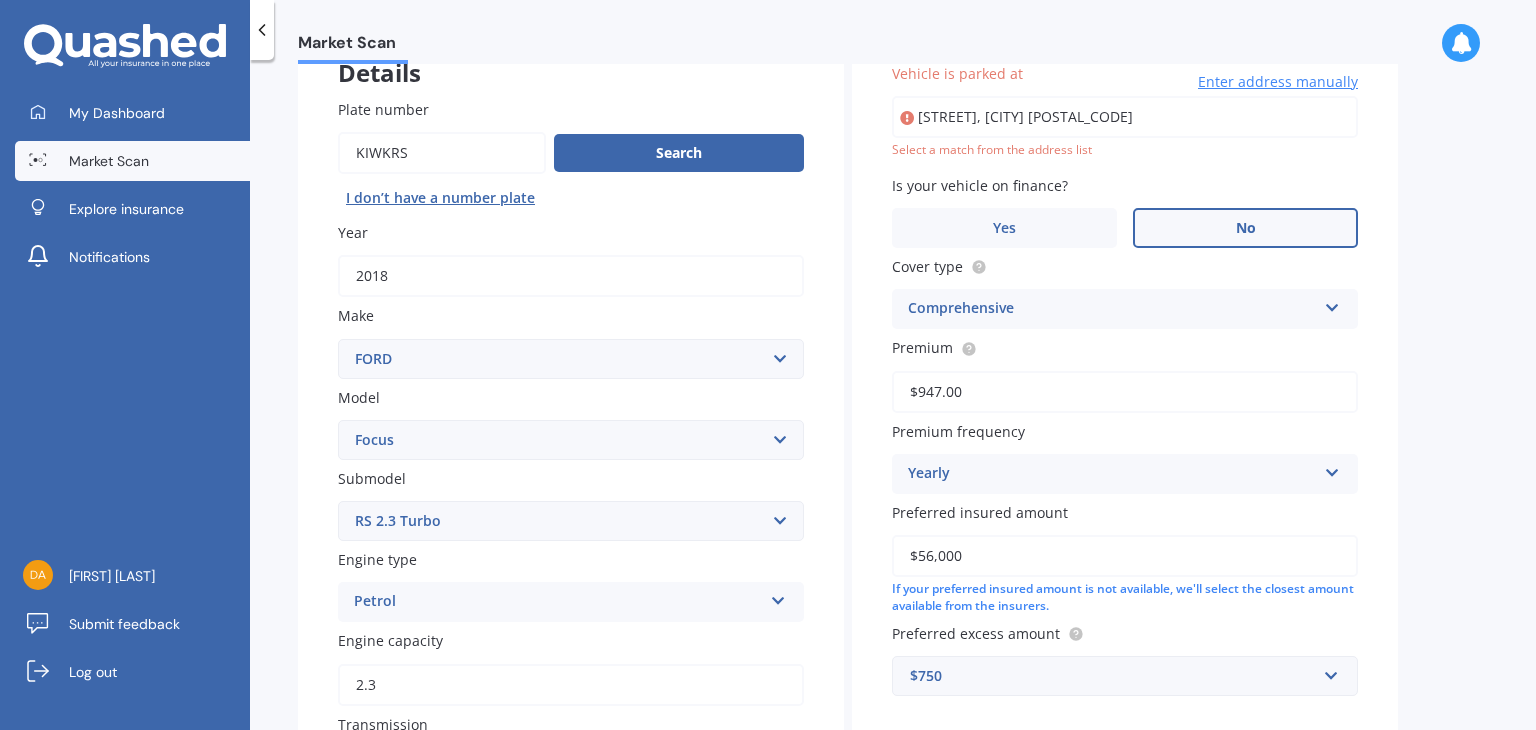 scroll, scrollTop: 136, scrollLeft: 0, axis: vertical 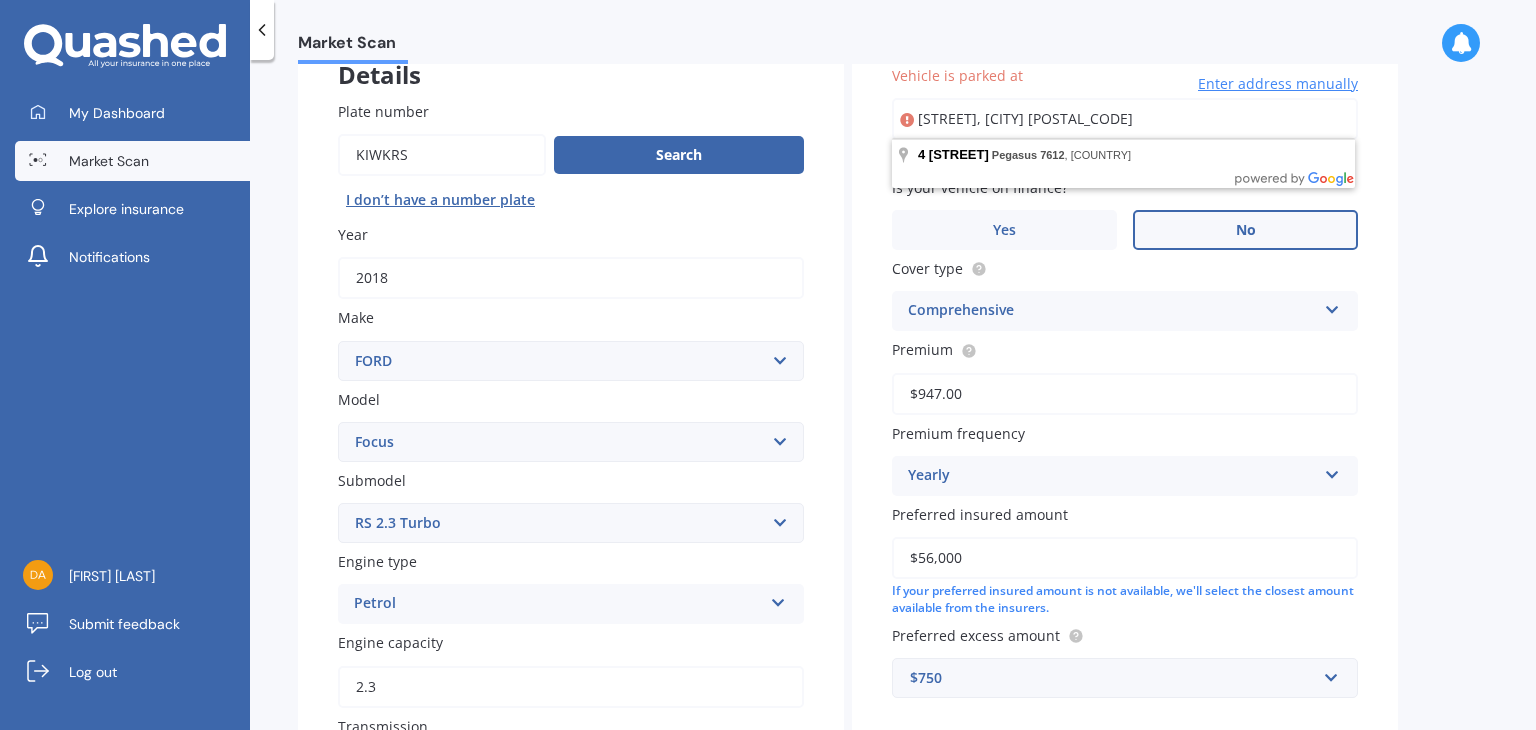 click on "[STREET], [CITY] [POSTAL_CODE]" at bounding box center [1125, 119] 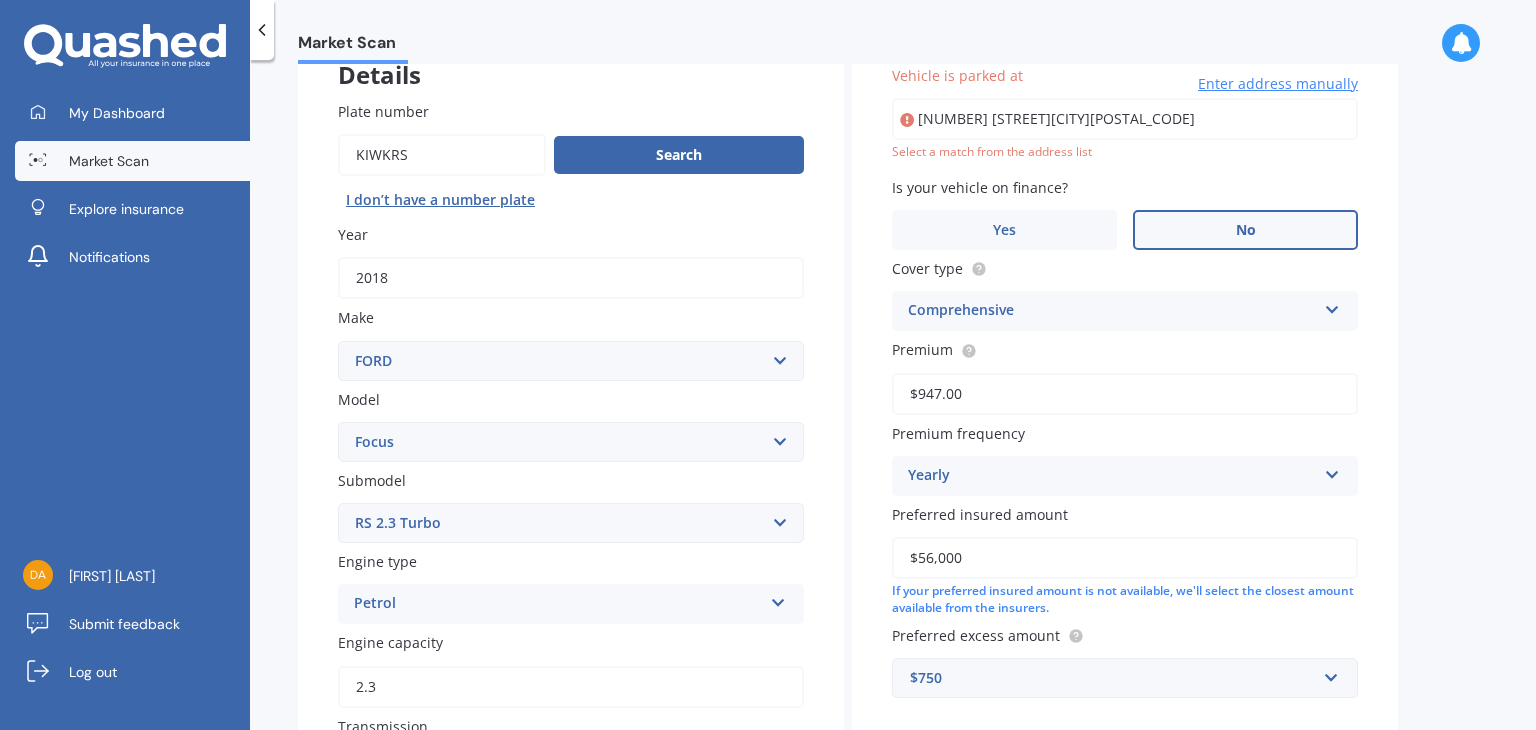 click on "Market Scan Vehicle Market Scan 70 % We just need a few more details to provide an accurate quote Details Plate number Search I don’t have a number plate Year 2018 Make Select make AC ALFA ROMEO ASTON MARTIN AUDI AUSTIN BEDFORD Bentley BMW BYD CADILLAC CAN-AM CHERY CHEVROLET CHRYSLER Citroen CRUISEAIR CUPRA DAEWOO DAIHATSU DAIMLER DAMON DIAHATSU DODGE EXOCET FACTORY FIVE FERRARI FIAT Fiord FLEETWOOD FORD FOTON FRASER GEELY GENESIS GEORGIE BOY GMC GREAT WALL GWM HAVAL HILLMAN HINO HOLDEN HOLIDAY RAMBLER HONDA HUMMER HYUNDAI INFINITI ISUZU IVECO JAC JAECOO JAGUAR JEEP KGM KIA LADA LAMBORGHINI LANCIA LANDROVER LDV LEAPMOTOR LEXUS LINCOLN LOTUS LUNAR M.G M.G. MAHINDRA MASERATI MAZDA MCLAREN MERCEDES AMG Mercedes Benz MERCEDES-AMG MERCURY MINI Mitsubishi MORGAN MORRIS NEWMAR Nissan OMODA OPEL OXFORD PEUGEOT Plymouth Polestar PONTIAC PORSCHE PROTON RAM Range Rover Rayne RENAULT ROLLS ROYCE ROVER SAAB SATURN SEAT SHELBY SKODA SMART SSANGYONG SUBARU SUZUKI TATA TESLA TIFFIN Toyota TRIUMPH TVR Vauxhall VOLKSWAGEN ZX" at bounding box center (893, 399) 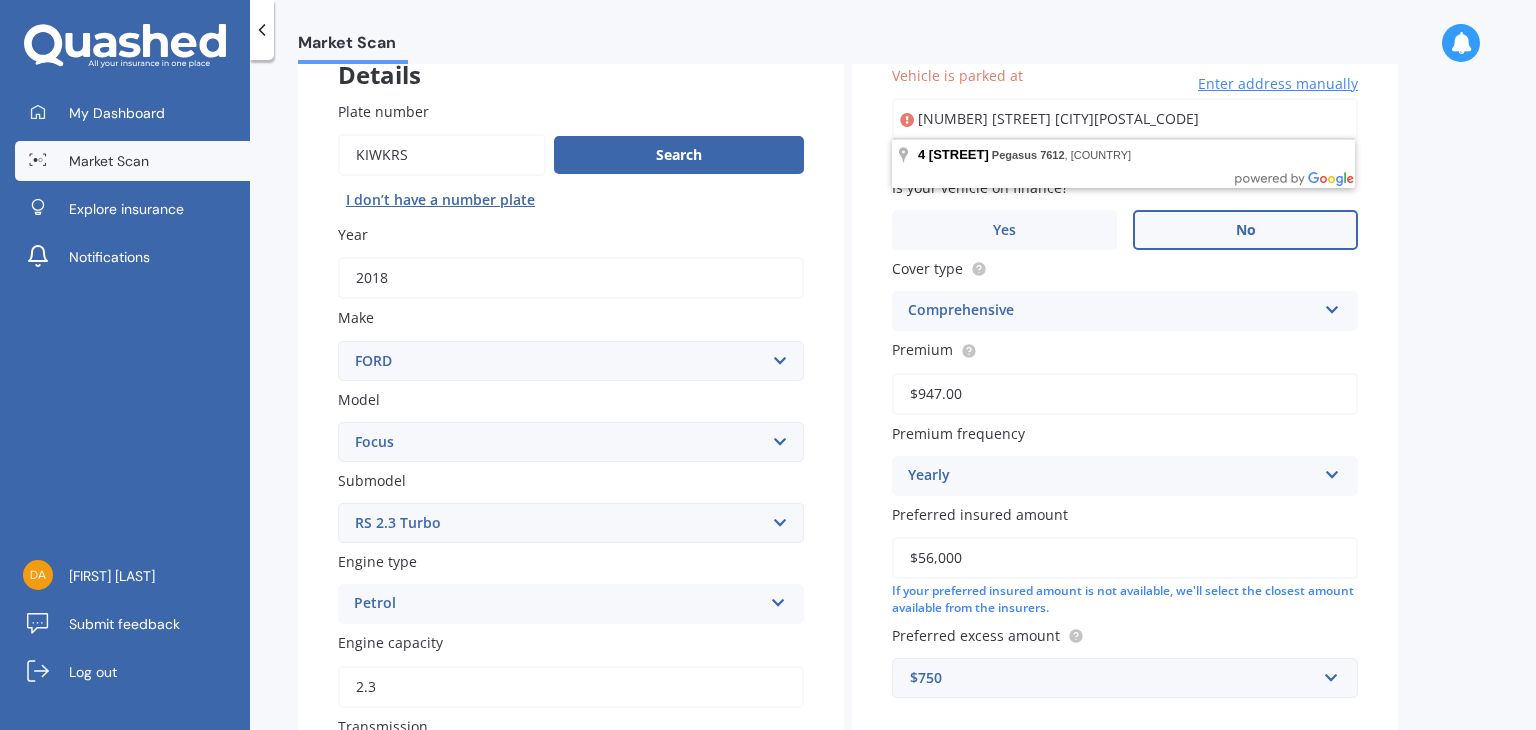click on "[NUMBER] [STREET] [CITY][POSTAL_CODE]" at bounding box center [1125, 119] 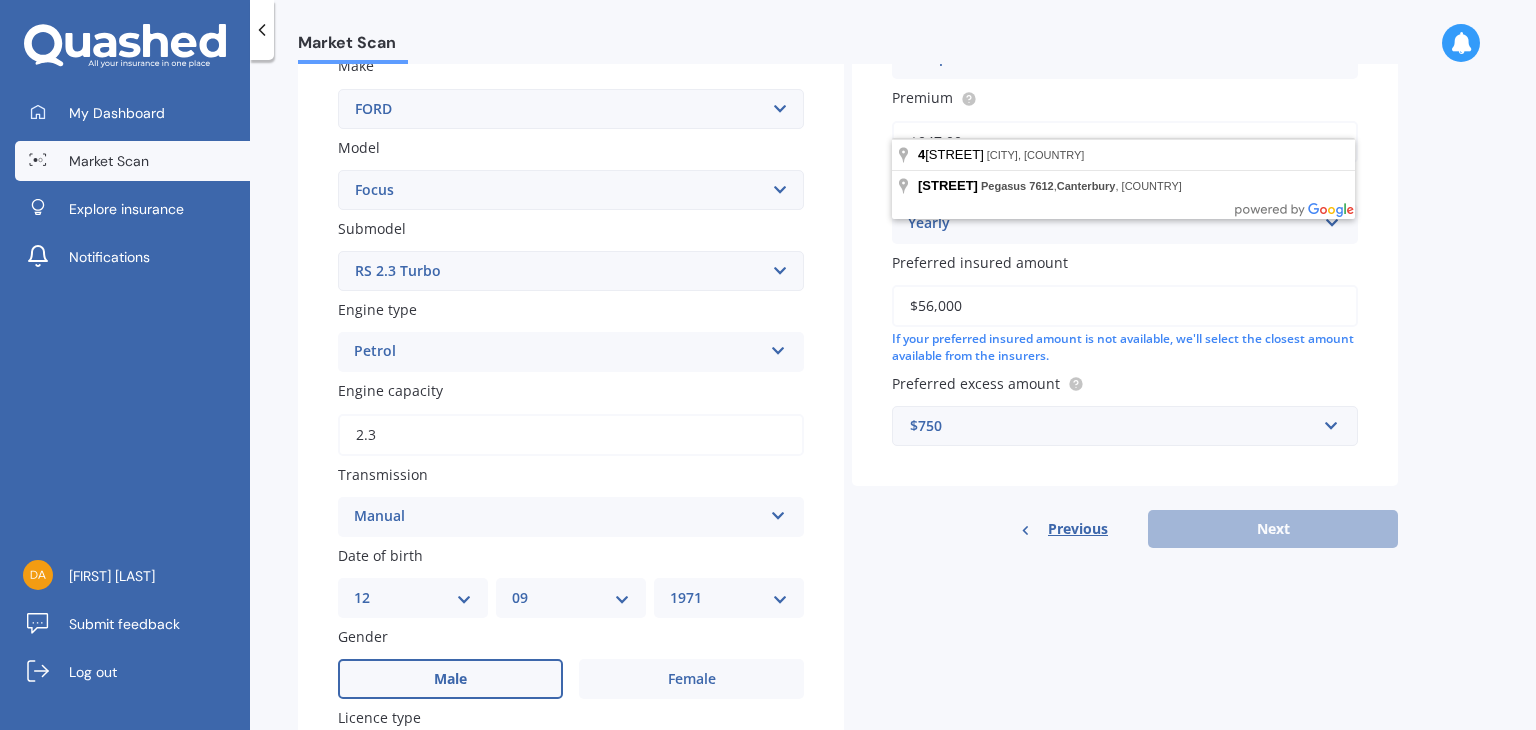 scroll, scrollTop: 236, scrollLeft: 0, axis: vertical 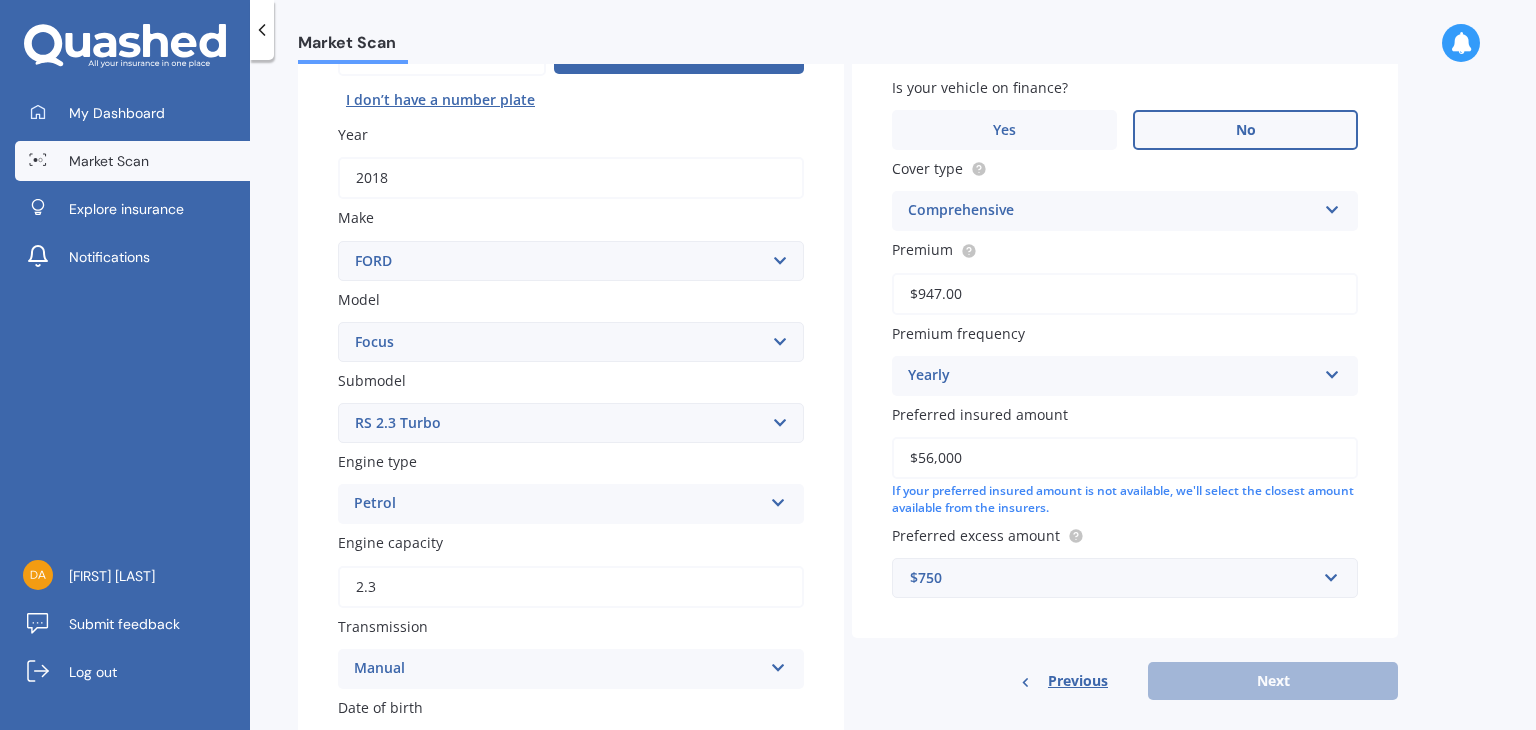 click on "Market Scan Vehicle Market Scan 70 % We just need a few more details to provide an accurate quote Details Plate number Search I don’t have a number plate Year 2018 Make Select make AC ALFA ROMEO ASTON MARTIN AUDI AUSTIN BEDFORD Bentley BMW BYD CADILLAC CAN-AM CHERY CHEVROLET CHRYSLER Citroen CRUISEAIR CUPRA DAEWOO DAIHATSU DAIMLER DAMON DIAHATSU DODGE EXOCET FACTORY FIVE FERRARI FIAT Fiord FLEETWOOD FORD FOTON FRASER GEELY GENESIS GEORGIE BOY GMC GREAT WALL GWM HAVAL HILLMAN HINO HOLDEN HOLIDAY RAMBLER HONDA HUMMER HYUNDAI INFINITI ISUZU IVECO JAC JAECOO JAGUAR JEEP KGM KIA LADA LAMBORGHINI LANCIA LANDROVER LDV LEAPMOTOR LEXUS LINCOLN LOTUS LUNAR M.G M.G. MAHINDRA MASERATI MAZDA MCLAREN MERCEDES AMG Mercedes Benz MERCEDES-AMG MERCURY MINI Mitsubishi MORGAN MORRIS NEWMAR Nissan OMODA OPEL OXFORD PEUGEOT Plymouth Polestar PONTIAC PORSCHE PROTON RAM Range Rover Rayne RENAULT ROLLS ROYCE ROVER SAAB SATURN SEAT SHELBY SKODA SMART SSANGYONG SUBARU SUZUKI TATA TESLA TIFFIN Toyota TRIUMPH TVR Vauxhall VOLKSWAGEN ZX" at bounding box center [893, 399] 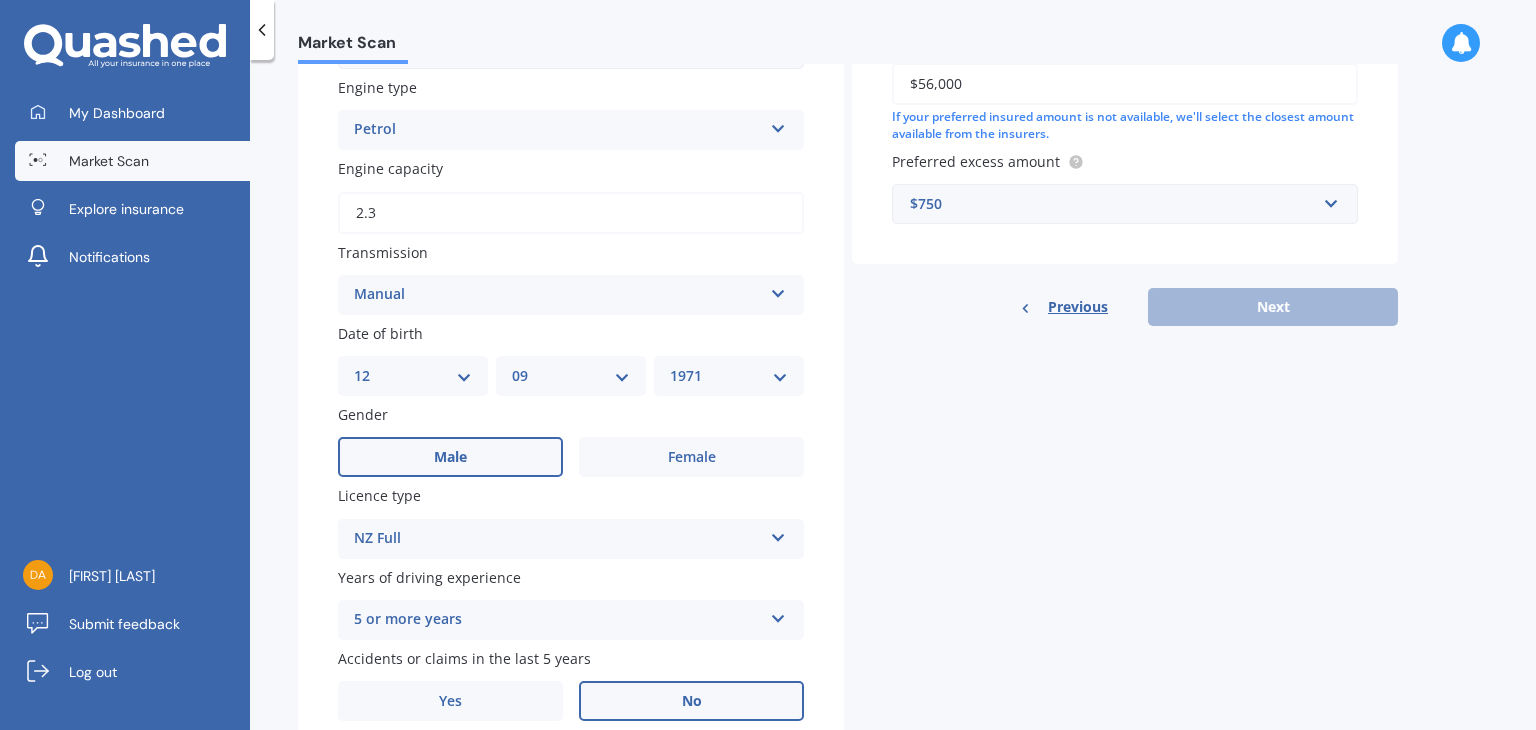 scroll, scrollTop: 636, scrollLeft: 0, axis: vertical 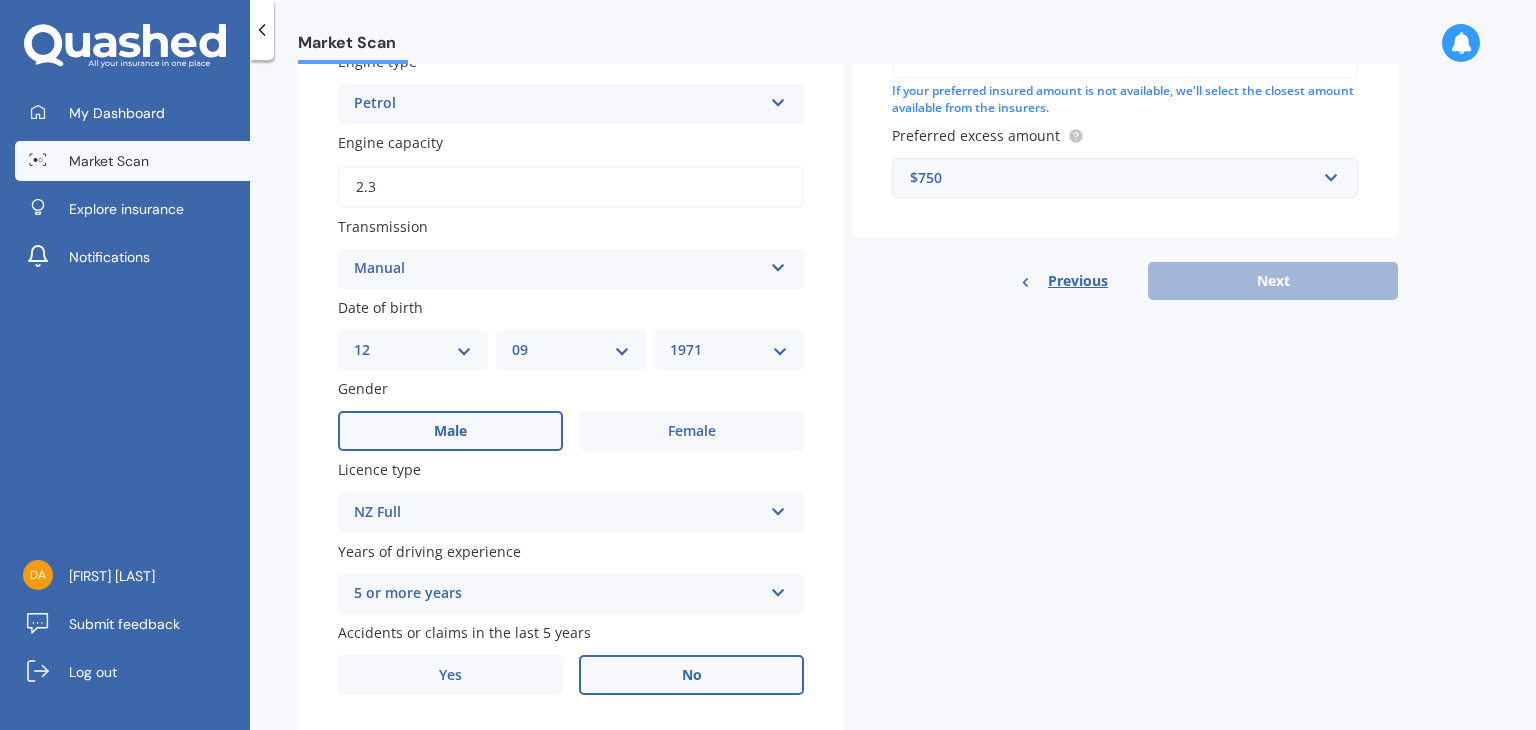 click on "Previous Next" at bounding box center [1125, 281] 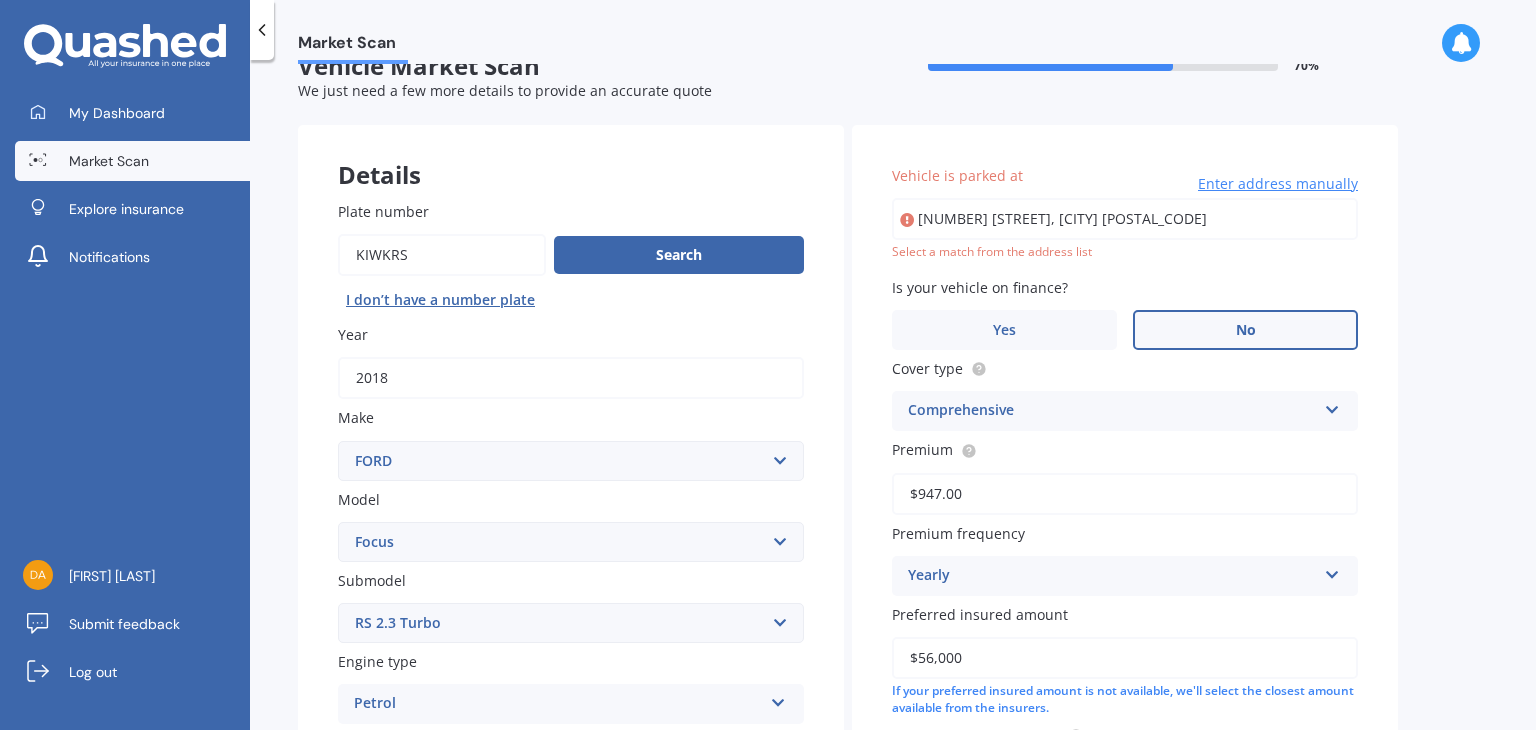 scroll, scrollTop: 0, scrollLeft: 0, axis: both 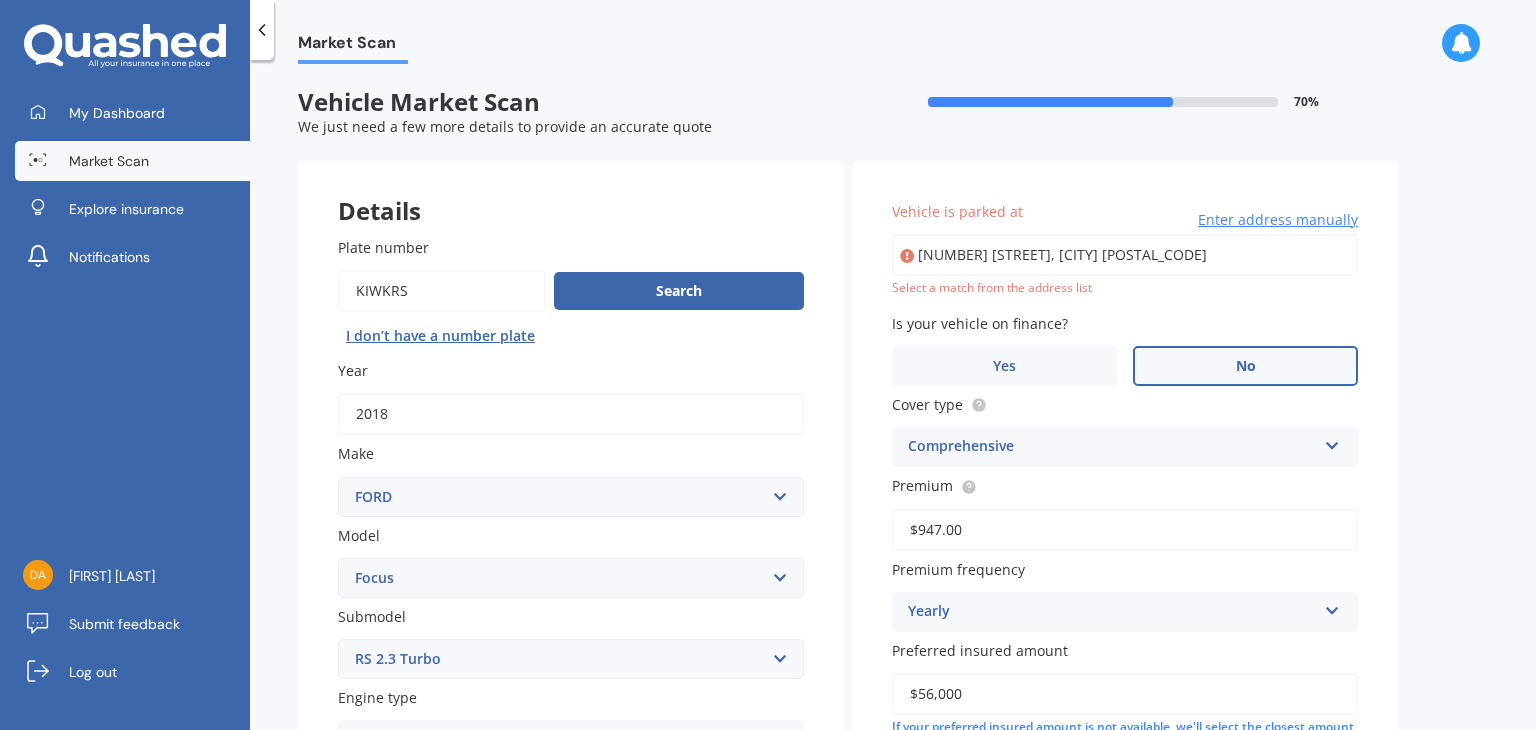 click on "Enter address manually" at bounding box center (1278, 220) 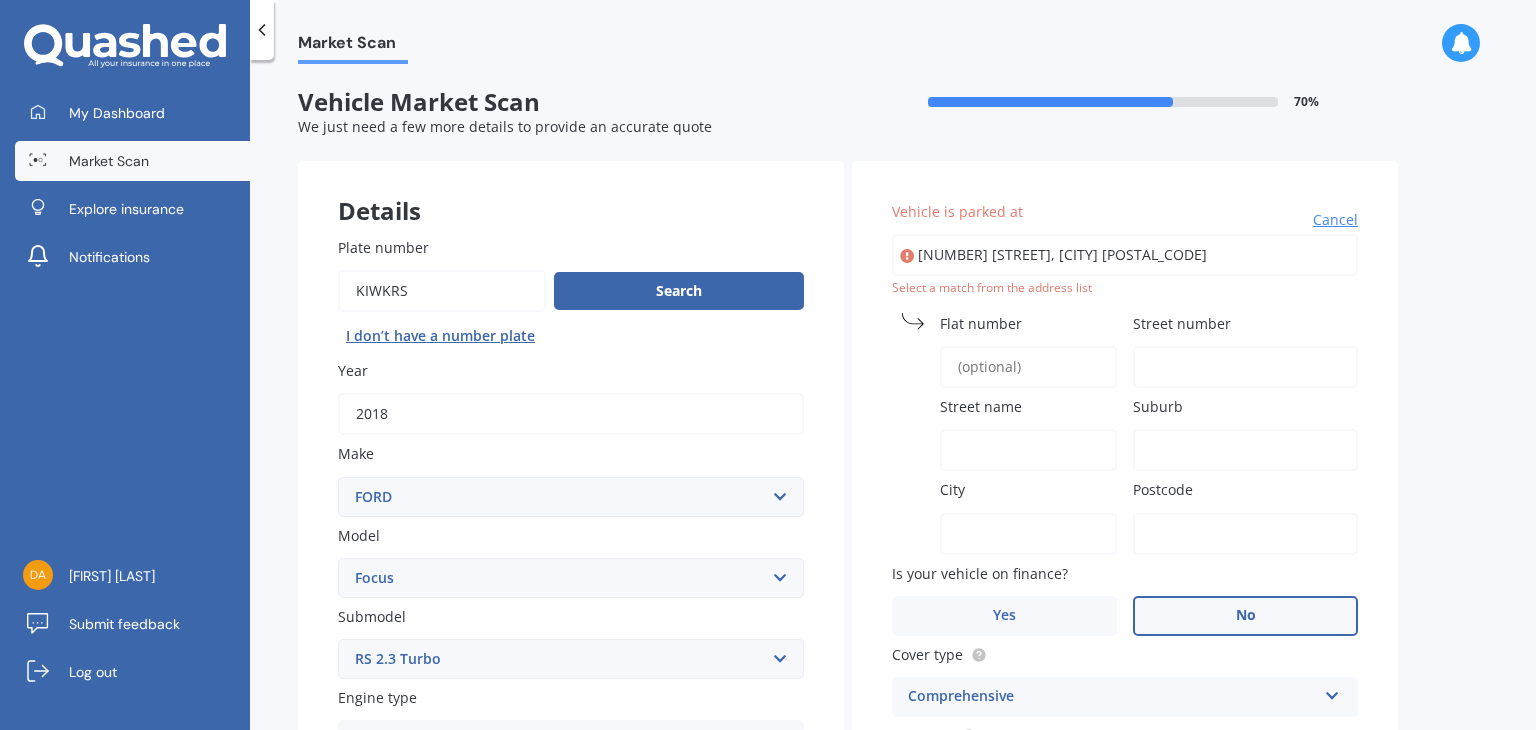 click on "[NUMBER] [STREET], [CITY] [POSTAL_CODE]" at bounding box center [1125, 255] 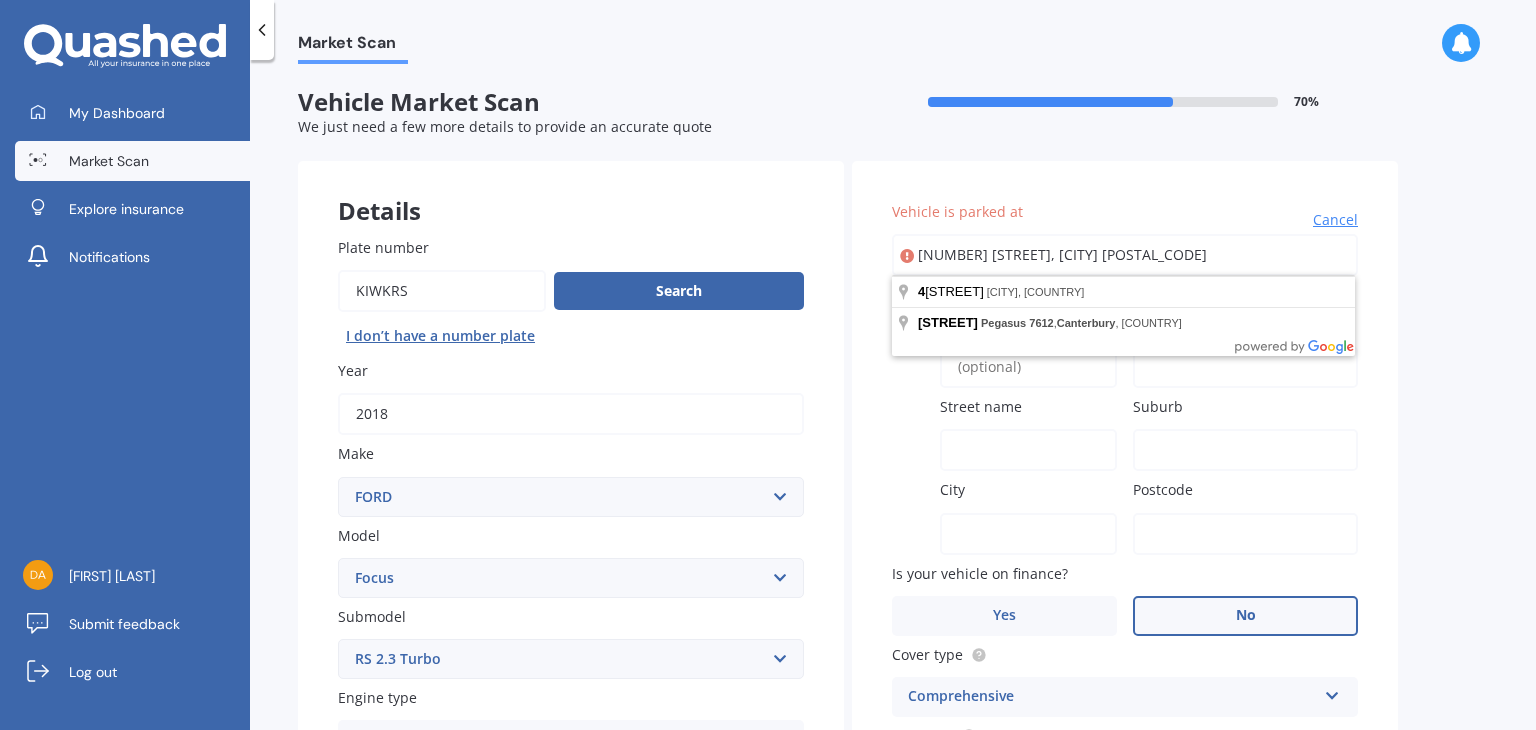 drag, startPoint x: 1248, startPoint y: 253, endPoint x: 910, endPoint y: 250, distance: 338.0133 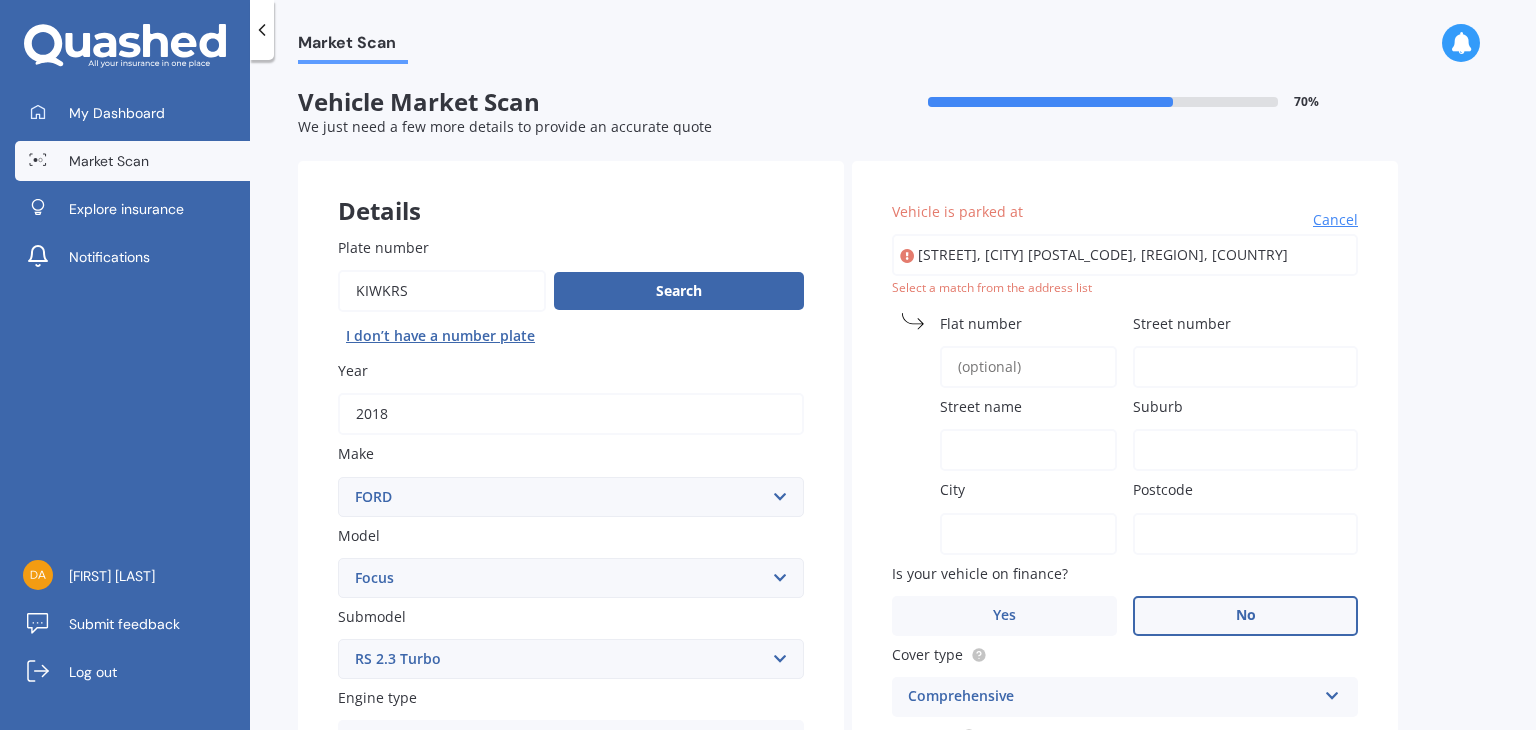 type on "[STREET], [CITY] [POSTAL_CODE]" 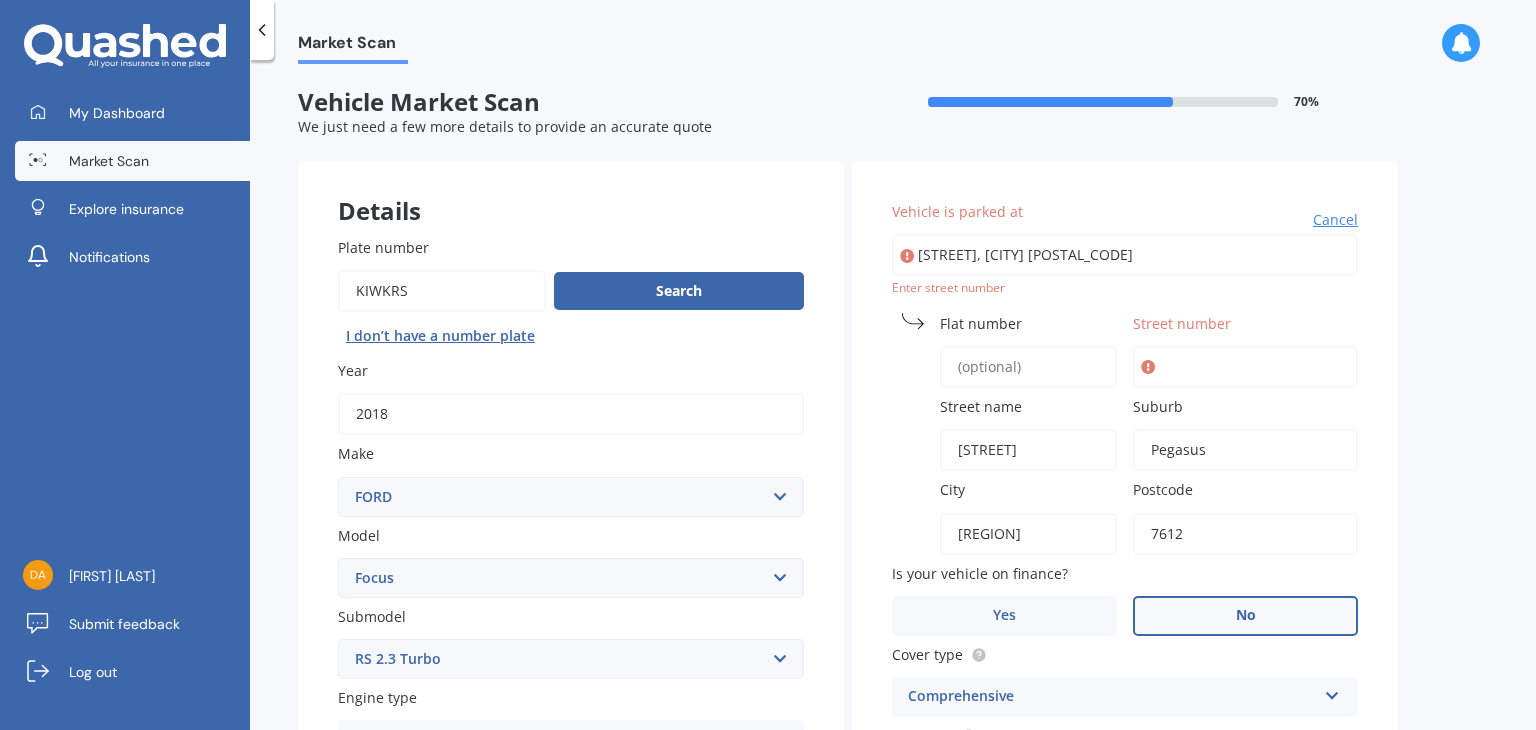 click on "Cancel" at bounding box center [1335, 220] 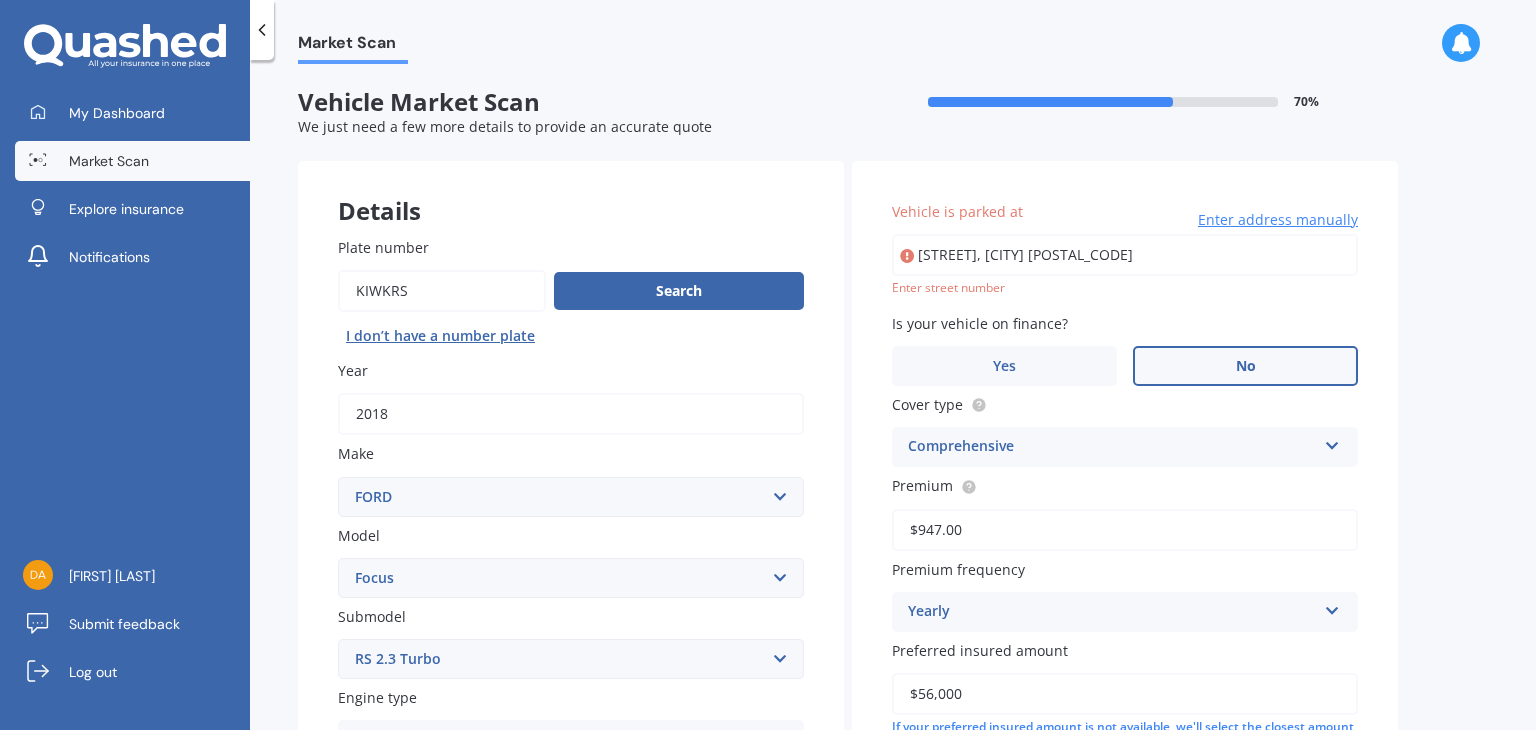 click on "[STREET], [CITY] [POSTAL_CODE]" at bounding box center (1125, 255) 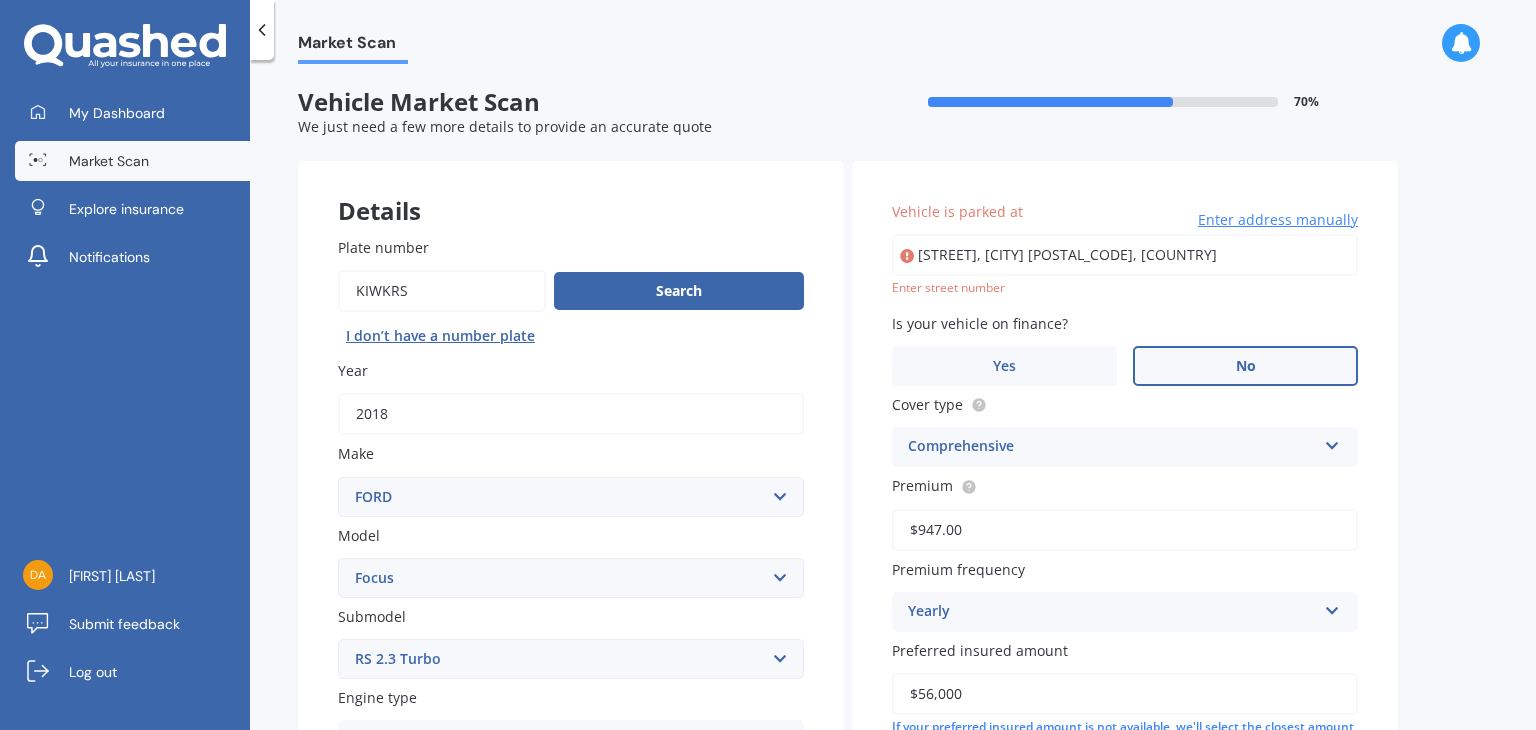 type on "[STREET], [CITY] [POSTAL_CODE]" 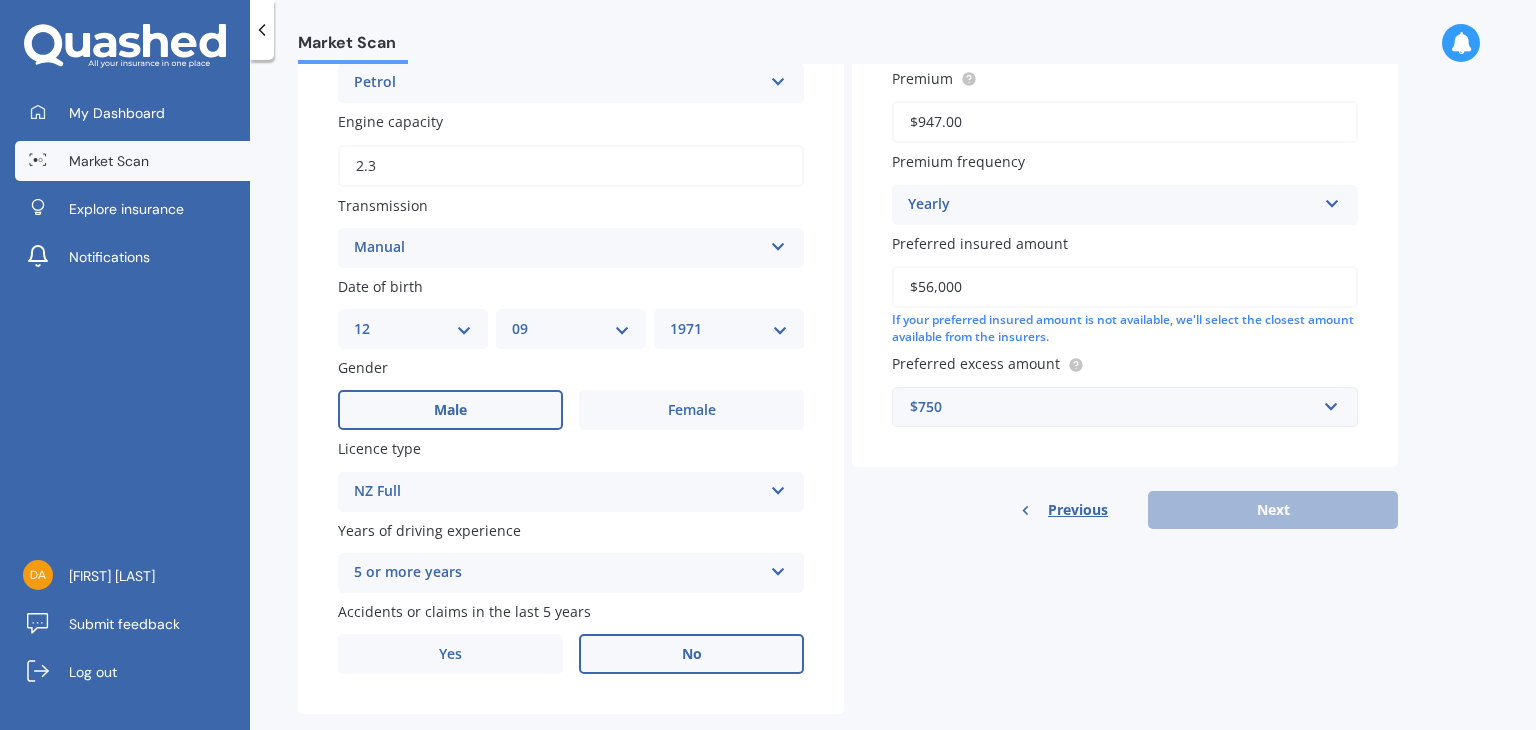 scroll, scrollTop: 693, scrollLeft: 0, axis: vertical 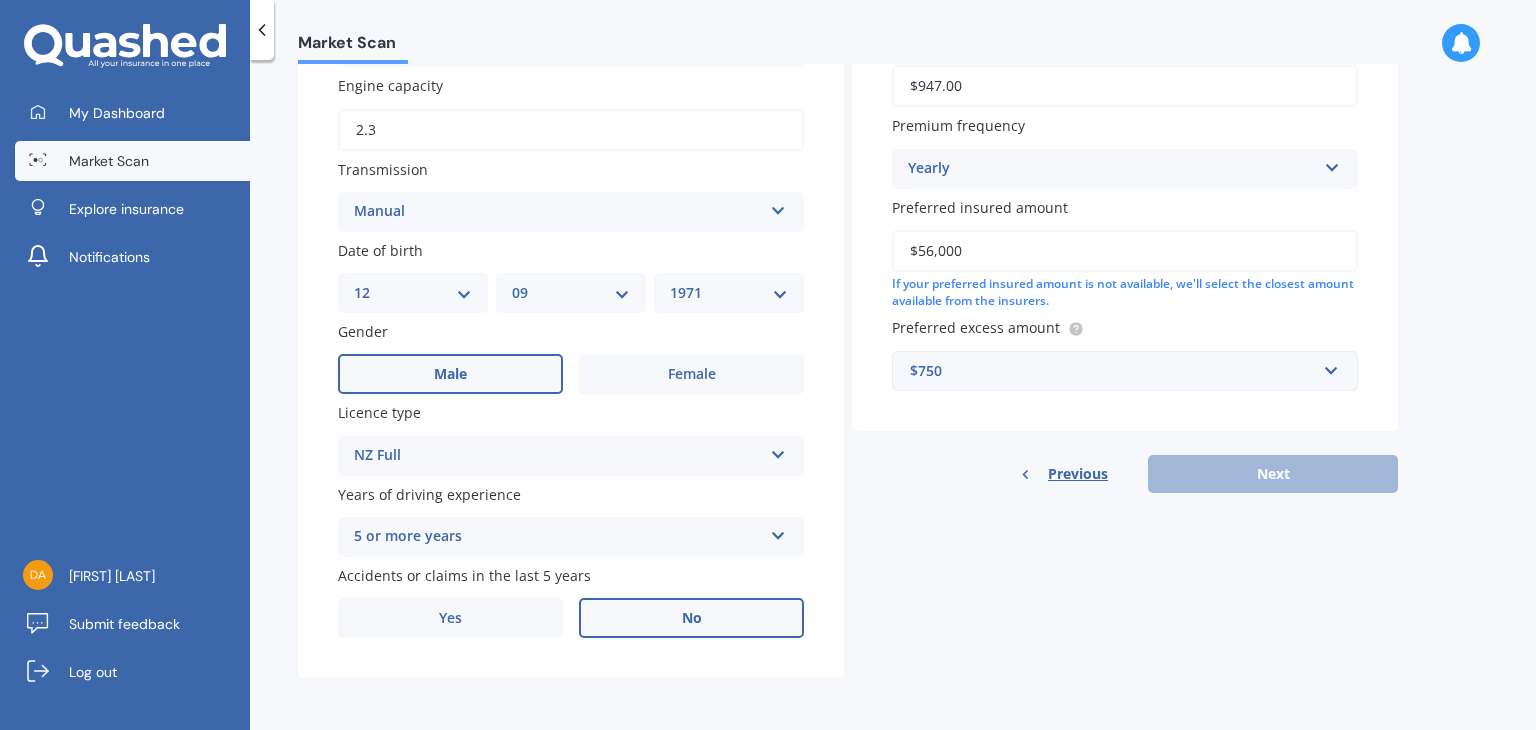 click on "Previous Next" at bounding box center [1125, 474] 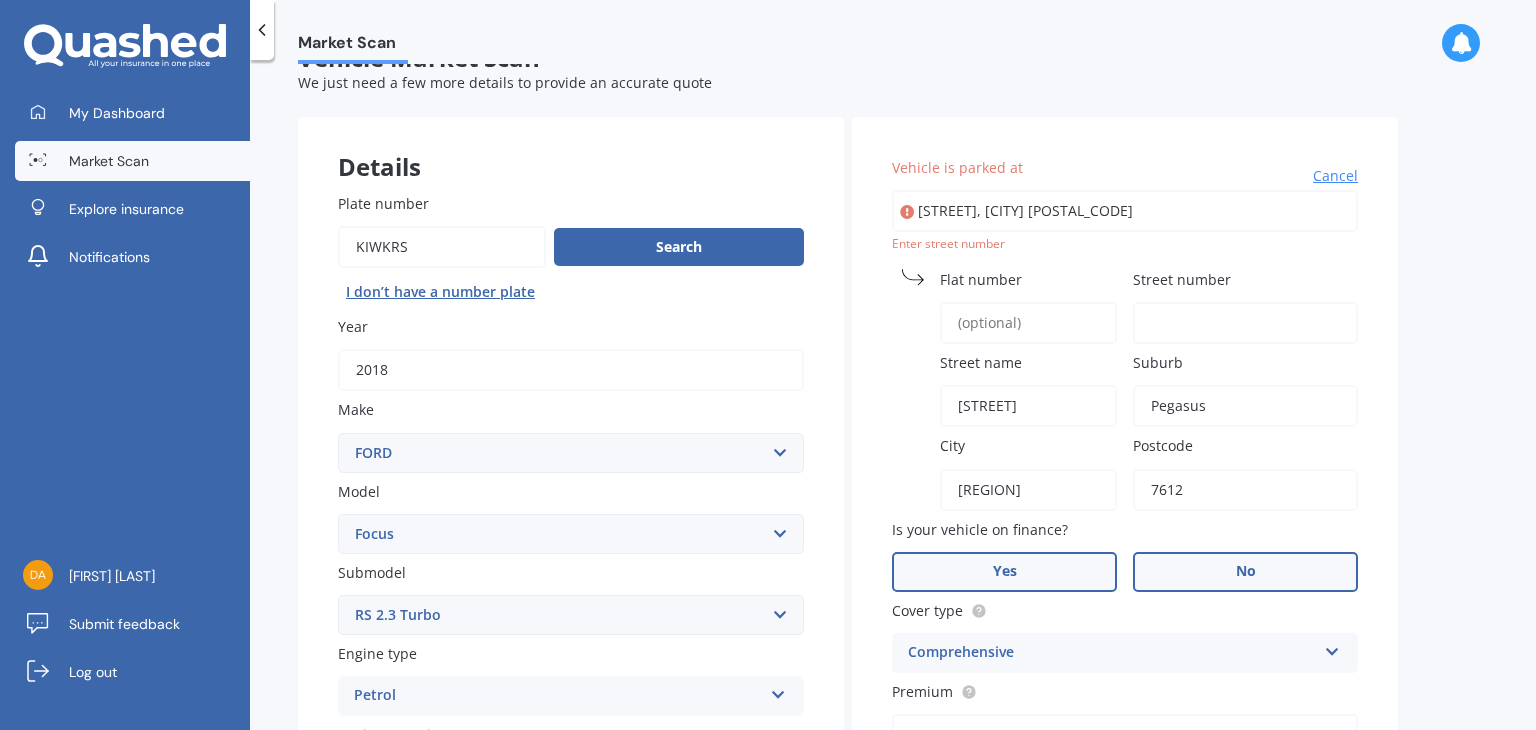scroll, scrollTop: 0, scrollLeft: 0, axis: both 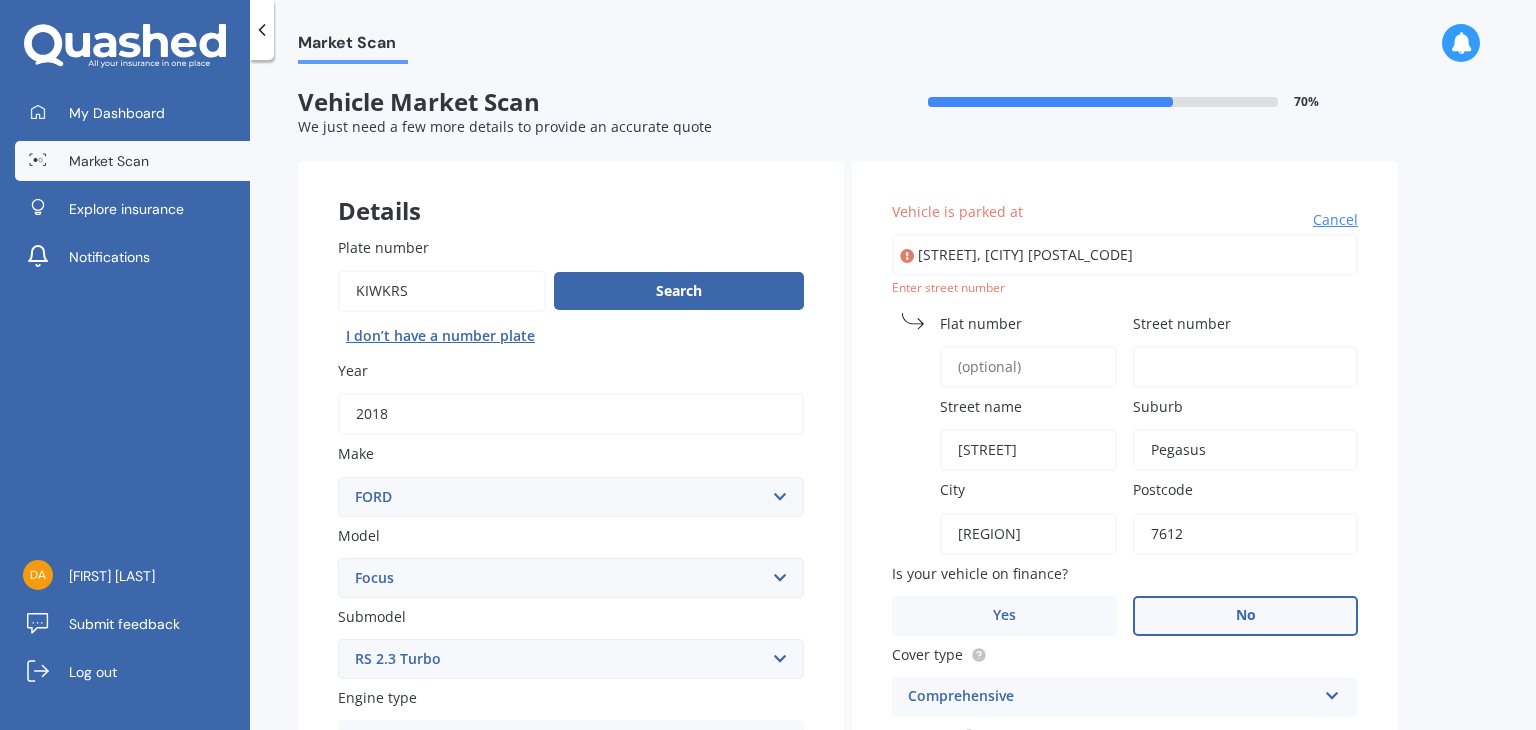 click on "Flat number" at bounding box center [981, 323] 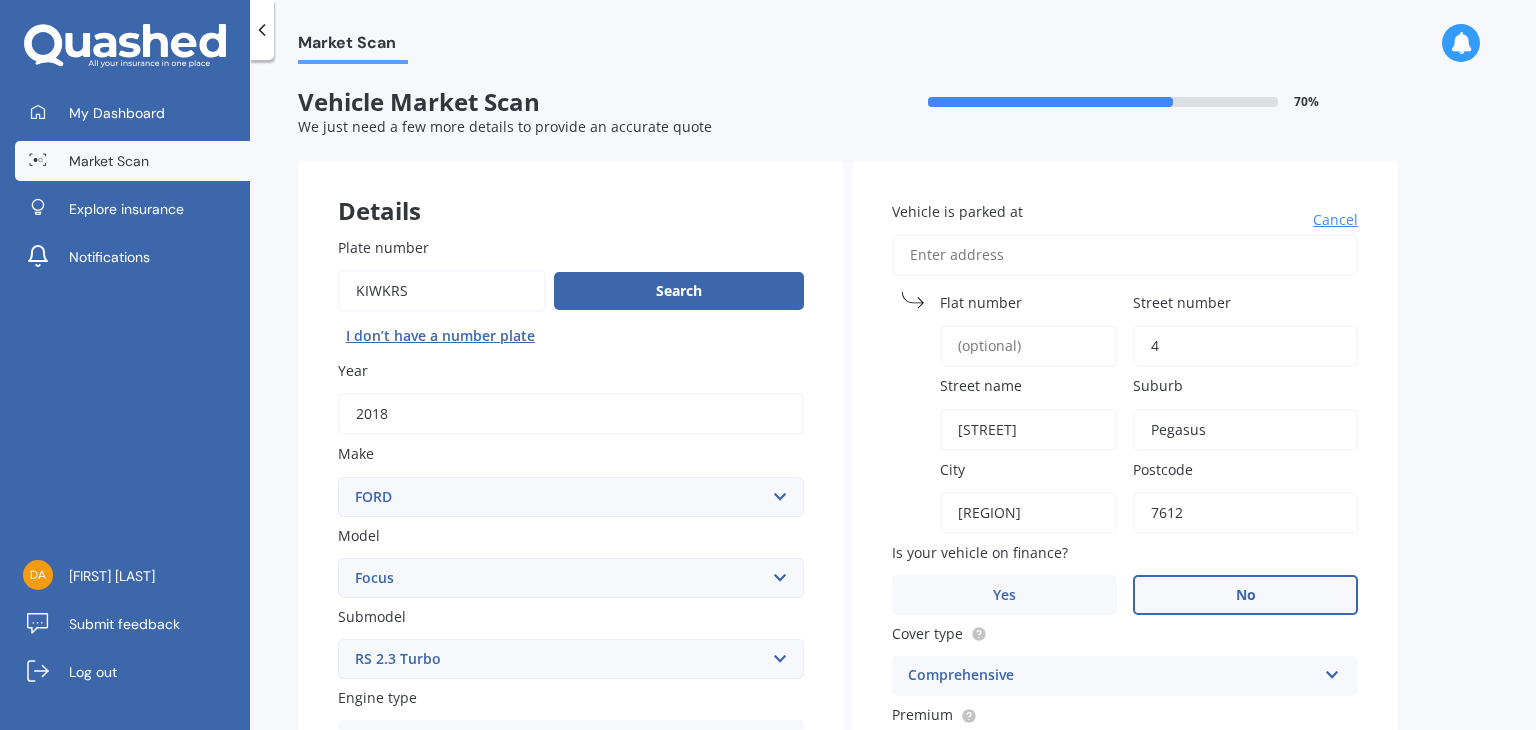 type on "4" 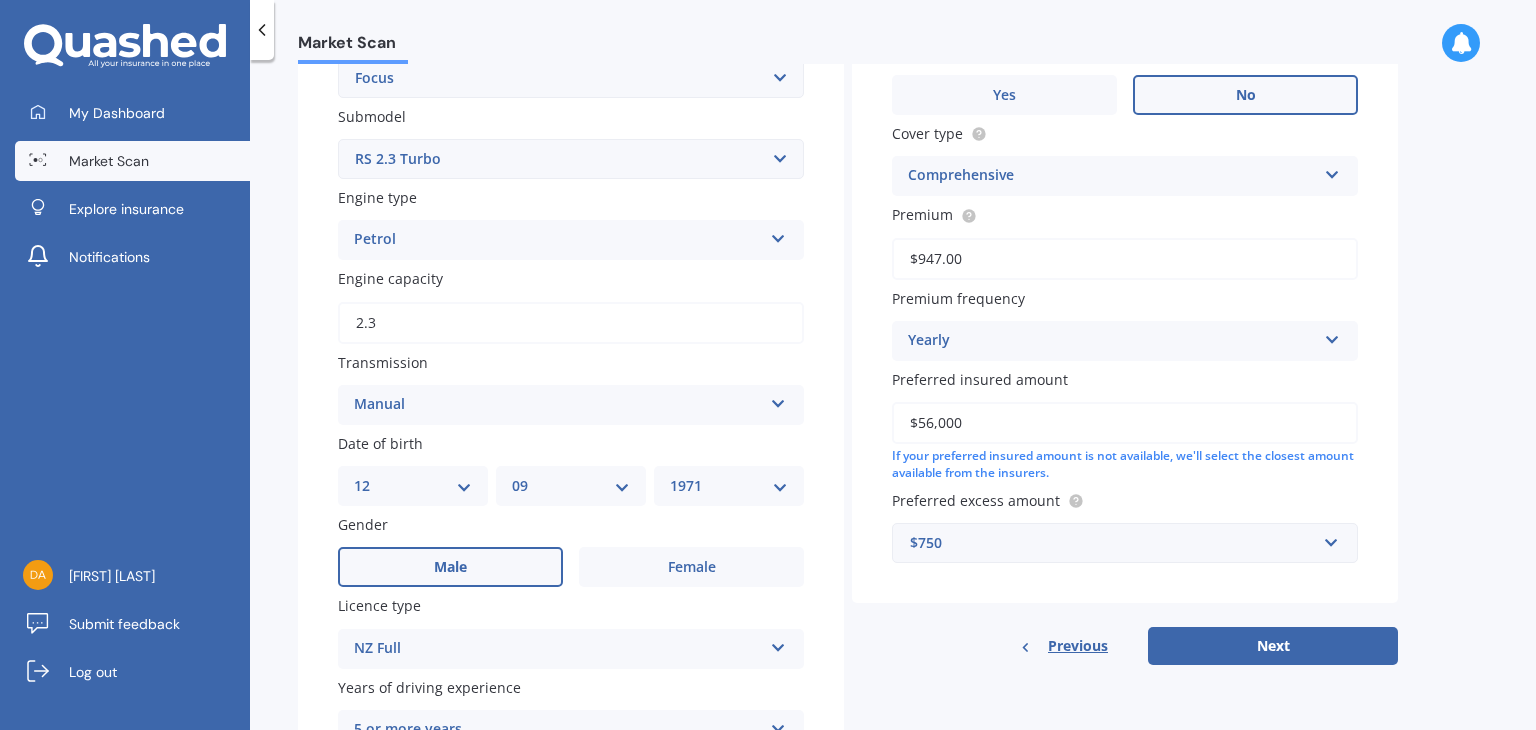 scroll, scrollTop: 693, scrollLeft: 0, axis: vertical 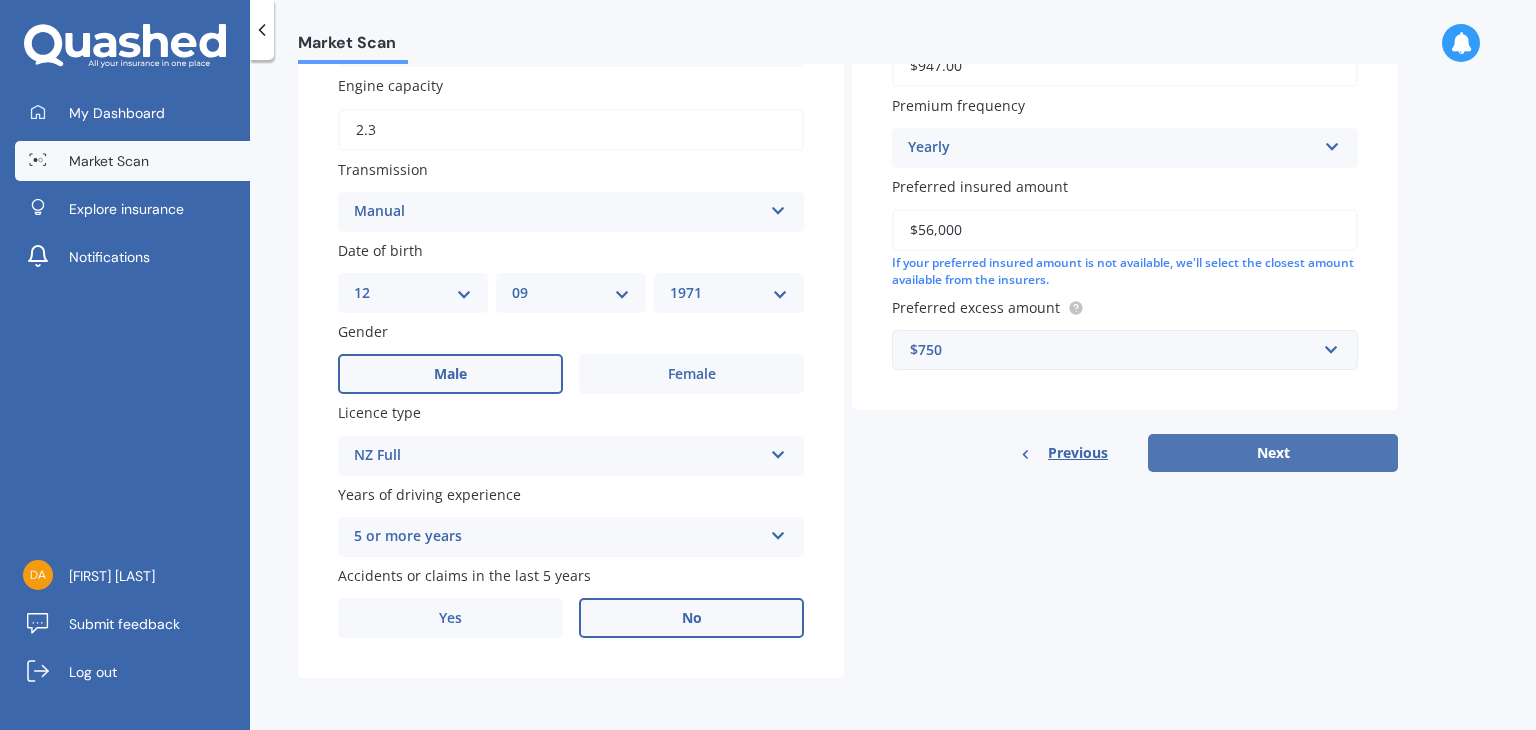 click on "Next" at bounding box center (1273, 453) 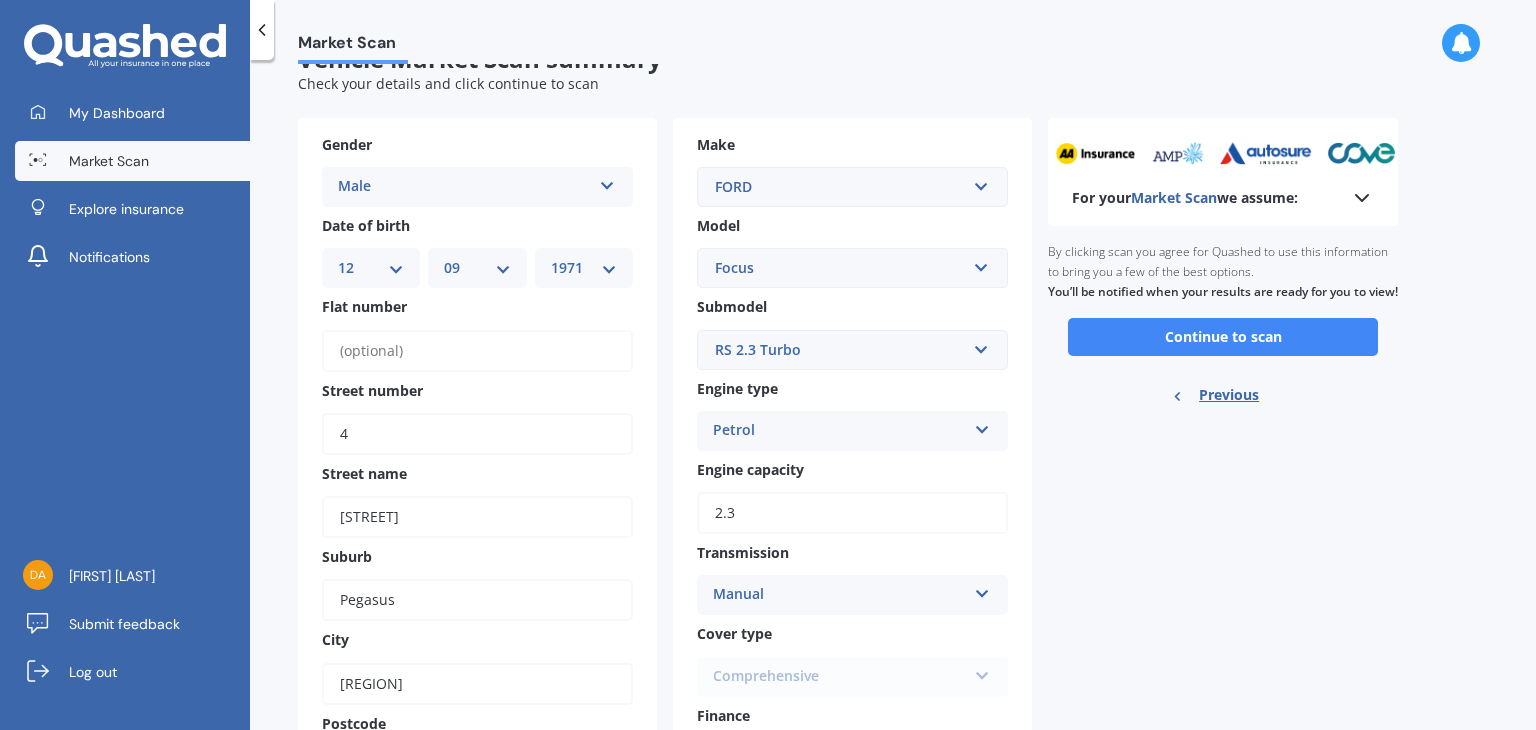 scroll, scrollTop: 0, scrollLeft: 0, axis: both 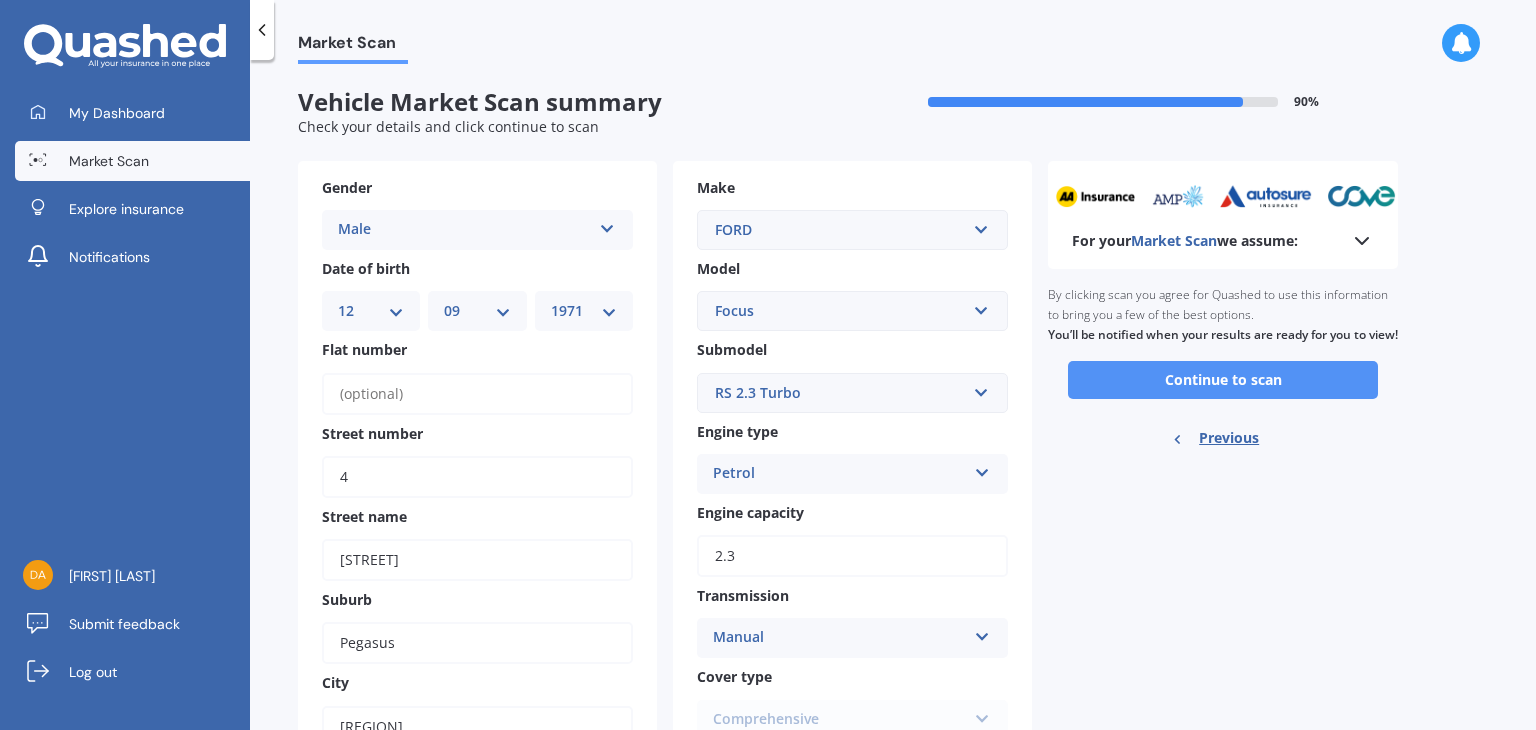 click on "Continue to scan" at bounding box center (1223, 380) 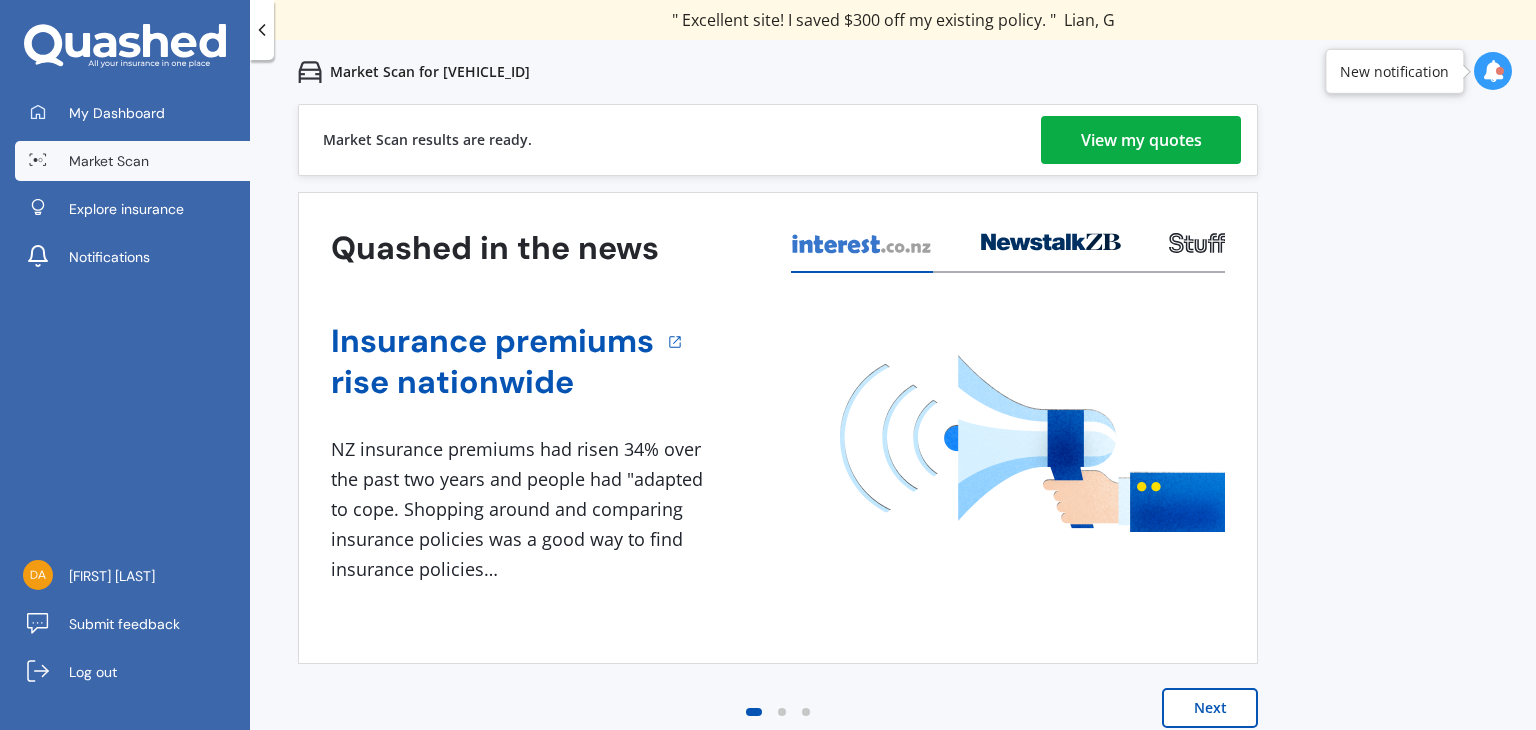 click on "View my quotes" at bounding box center (1141, 140) 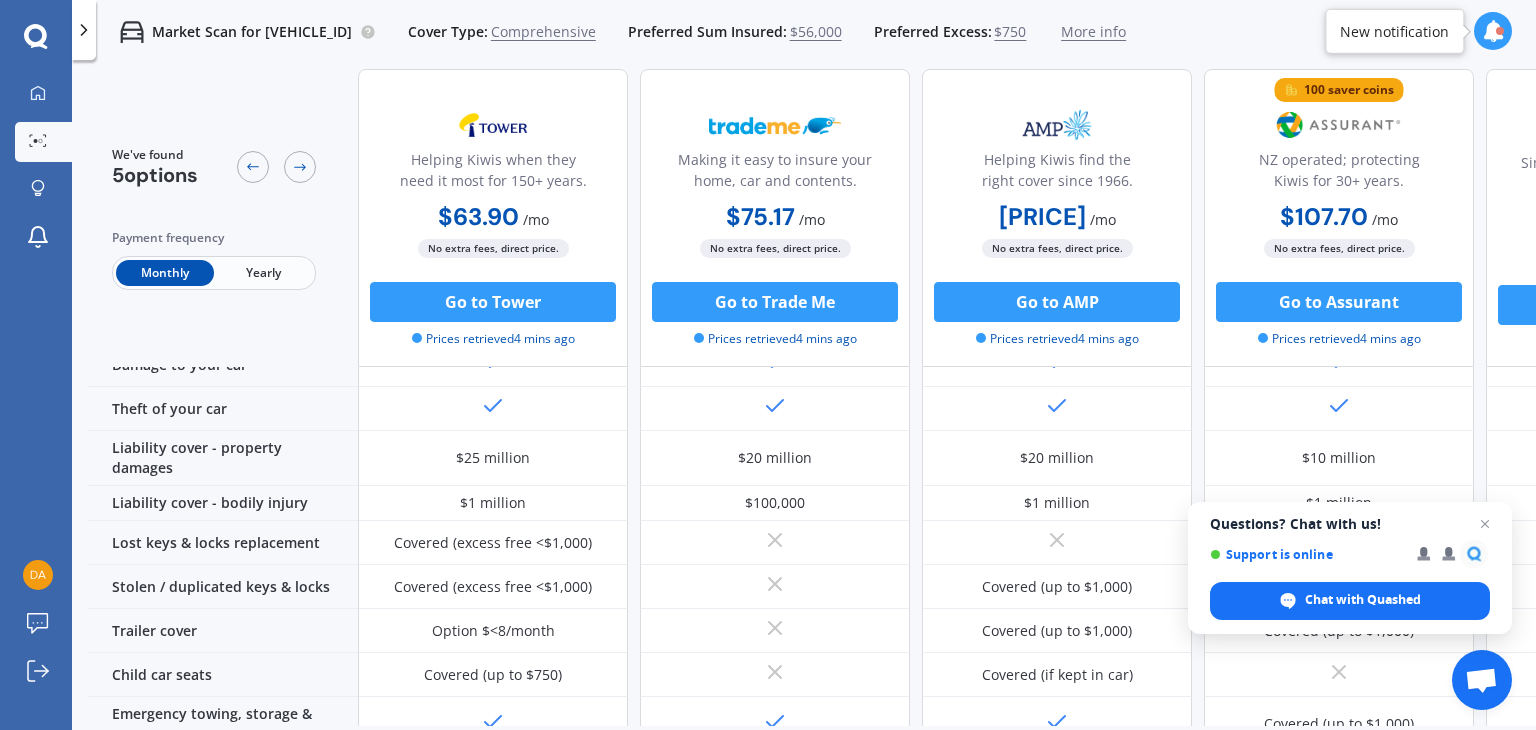 scroll, scrollTop: 200, scrollLeft: 0, axis: vertical 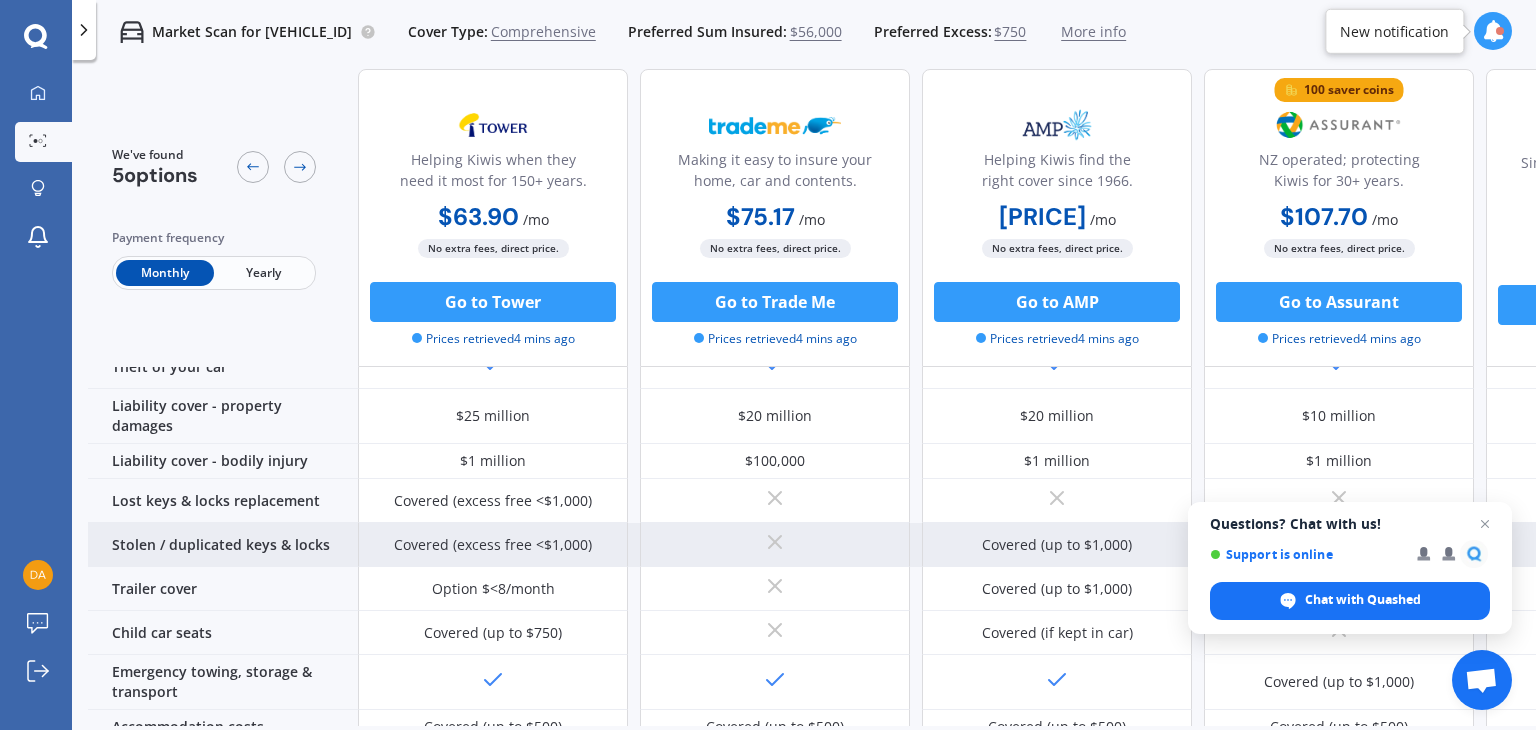 click at bounding box center (1485, 524) 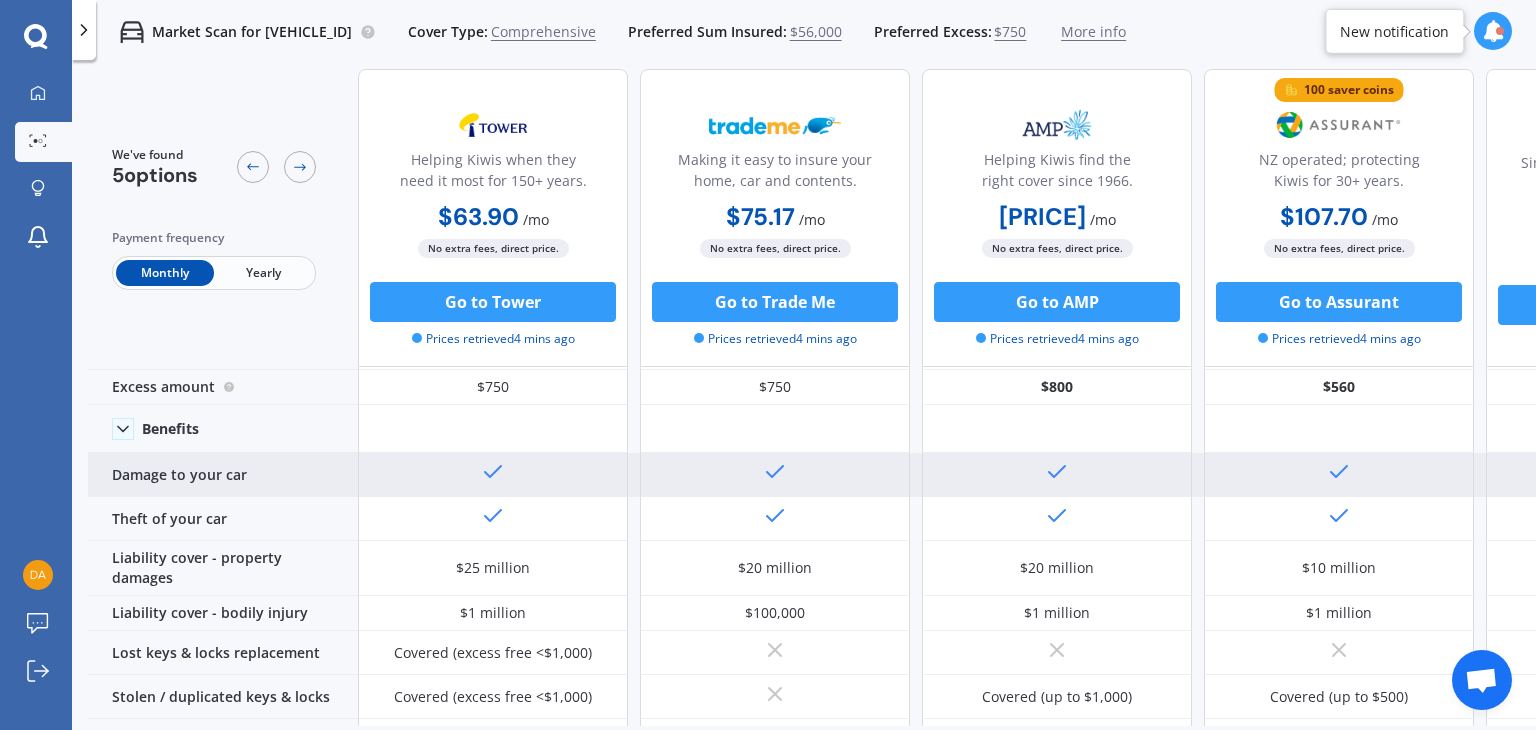 scroll, scrollTop: 0, scrollLeft: 0, axis: both 